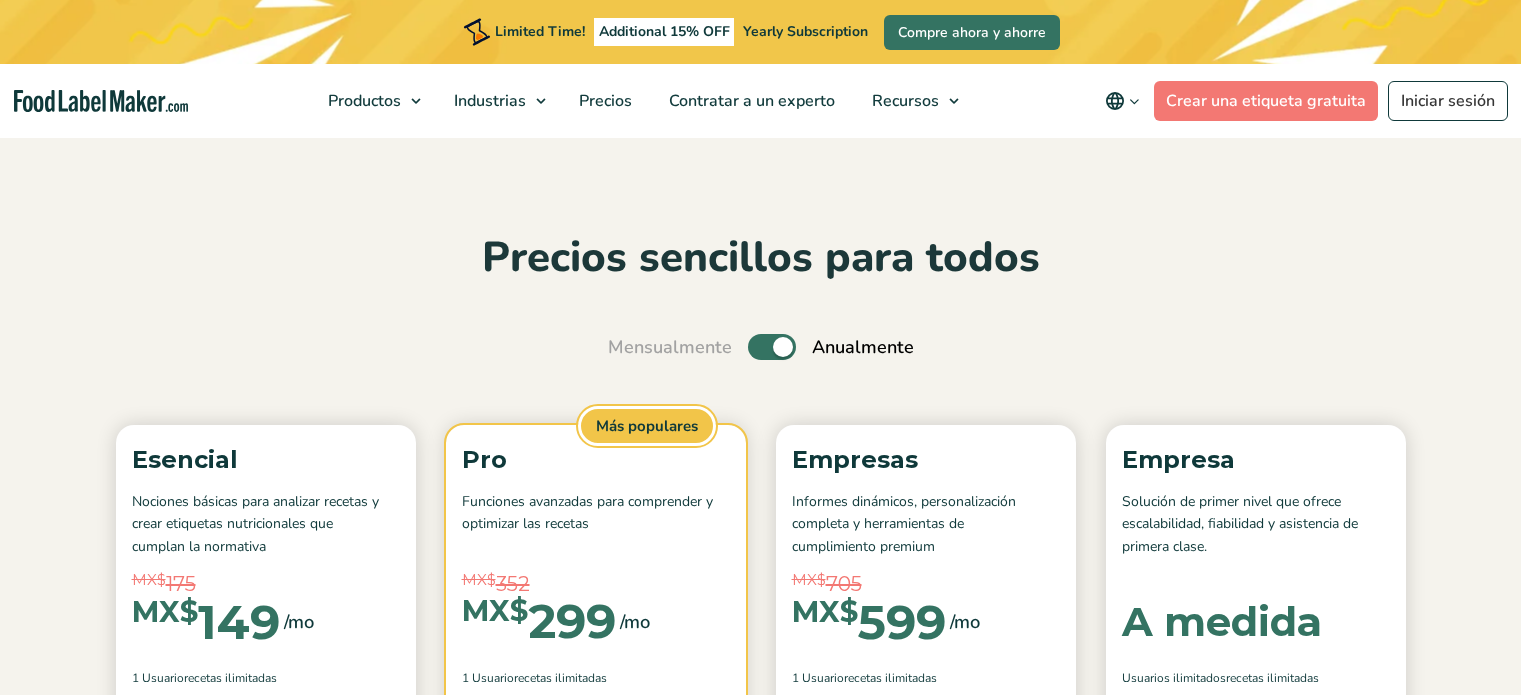 scroll, scrollTop: 0, scrollLeft: 0, axis: both 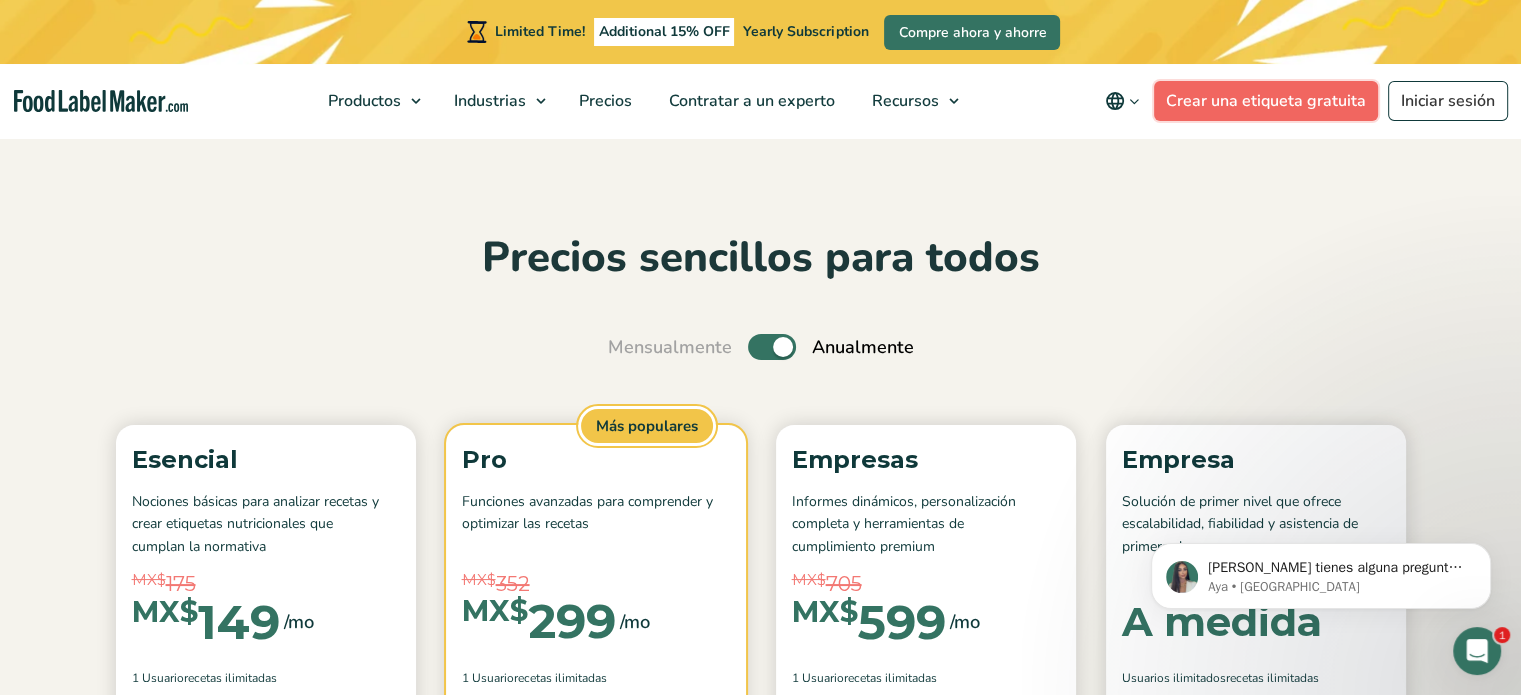 click on "Crear una etiqueta gratuita" at bounding box center (1266, 101) 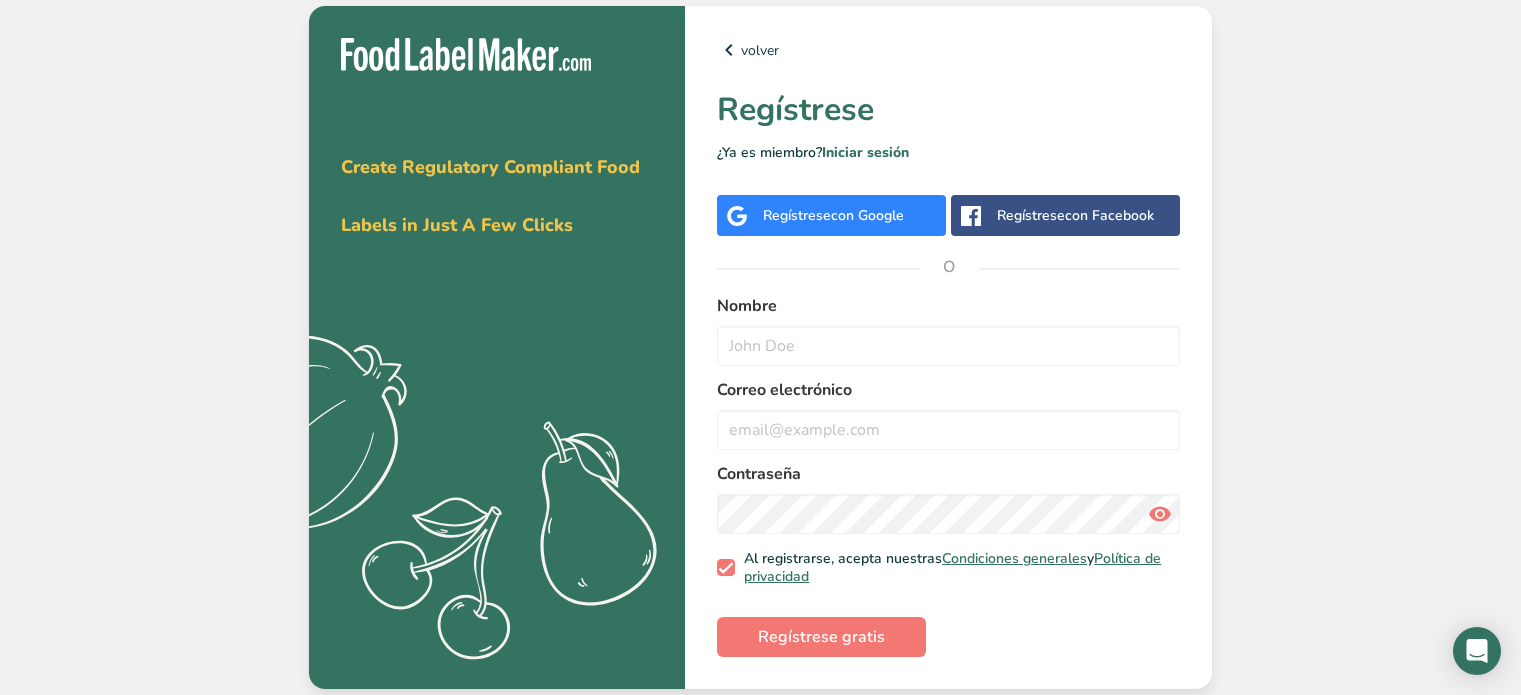 scroll, scrollTop: 0, scrollLeft: 0, axis: both 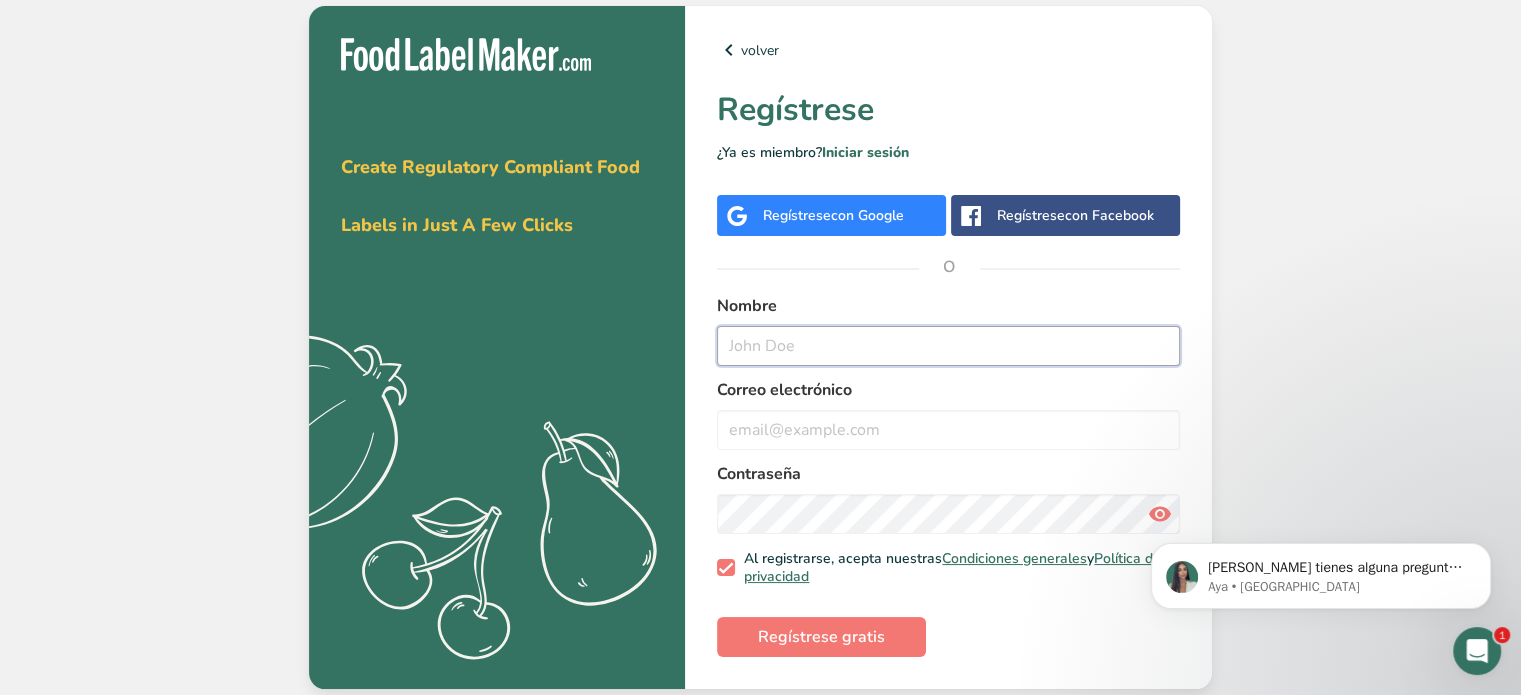 click at bounding box center [948, 346] 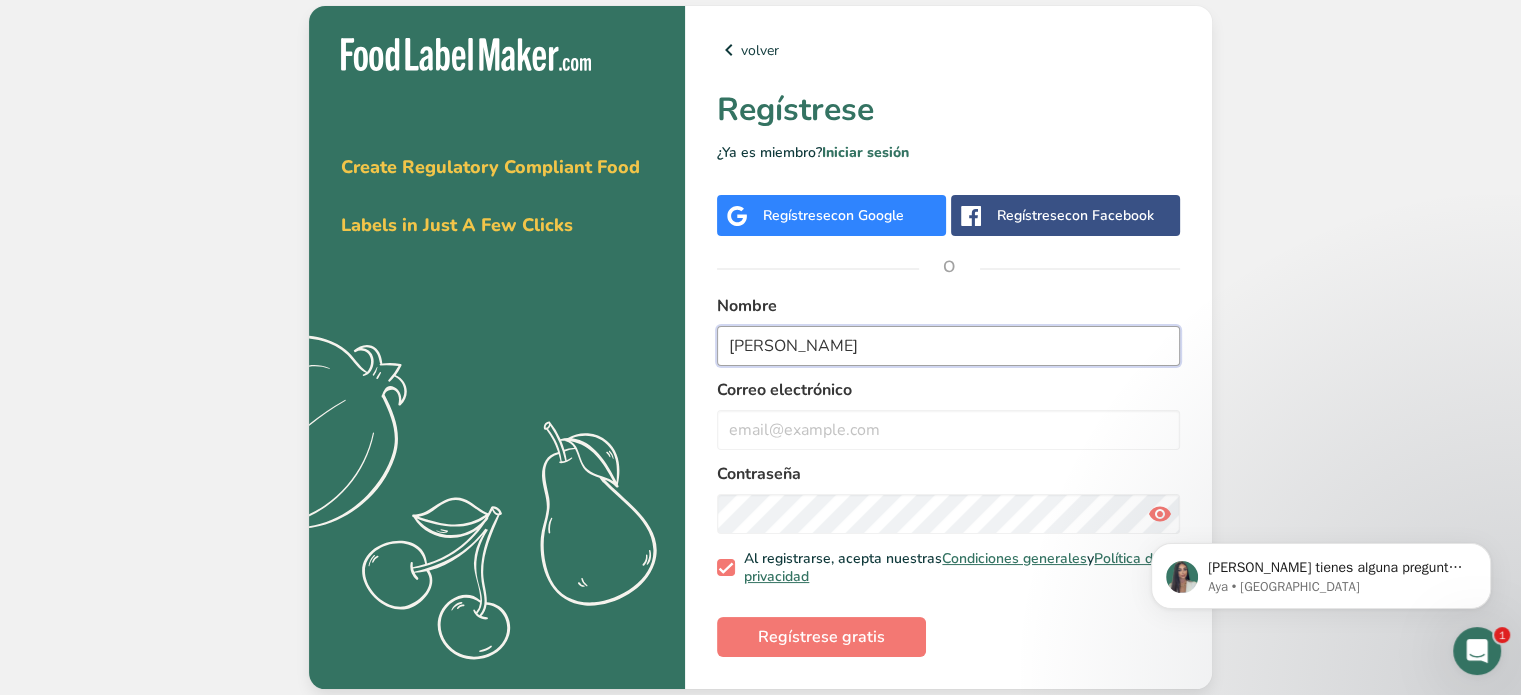 type on "[PERSON_NAME]" 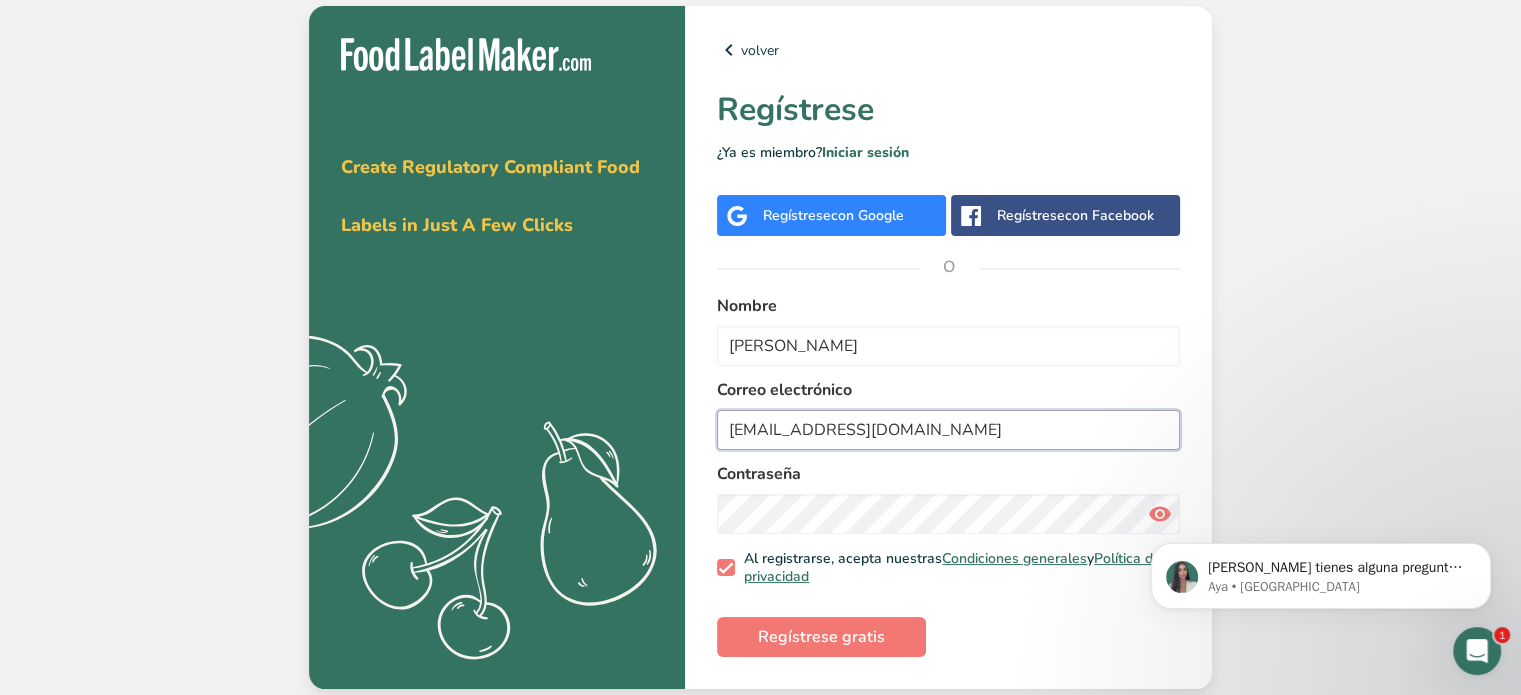 click on "[EMAIL_ADDRESS][DOMAIN_NAME]" at bounding box center (948, 430) 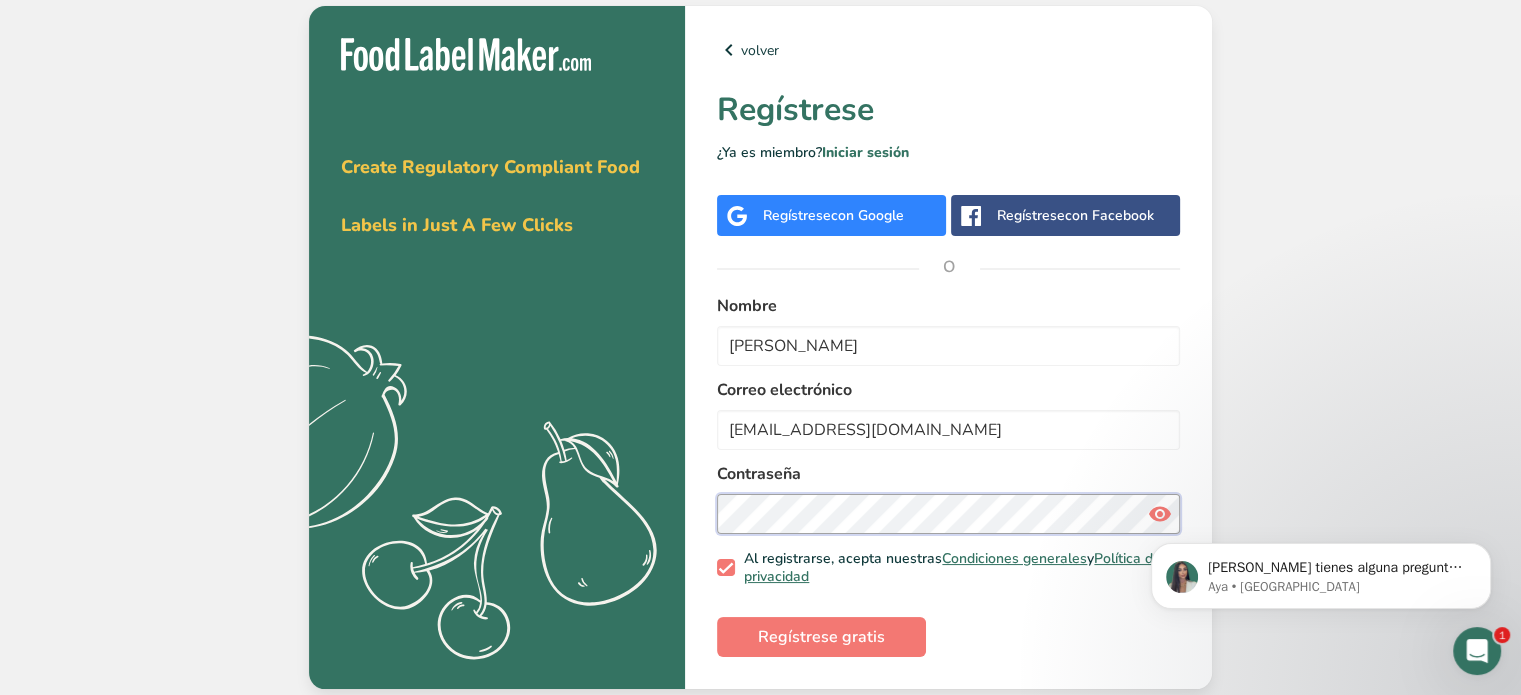 click on "Obténga su   prueba gratuita   [DATE]
Create Regulatory Compliant Food Labels in Just A Few Clicks   .a{fill:#f5f3ed;}
volver
Regístrese
¿Ya es miembro?
Iniciar sesión
Regístrese  con Google
Regístrese  con Facebook   O   Nombre [PERSON_NAME]   Correo electrónico [EMAIL_ADDRESS][DOMAIN_NAME]   Contraseña
Al registrarse, acepta nuestras
Condiciones generales
y
Política de privacidad
Regístrese gratis" at bounding box center [760, 347] 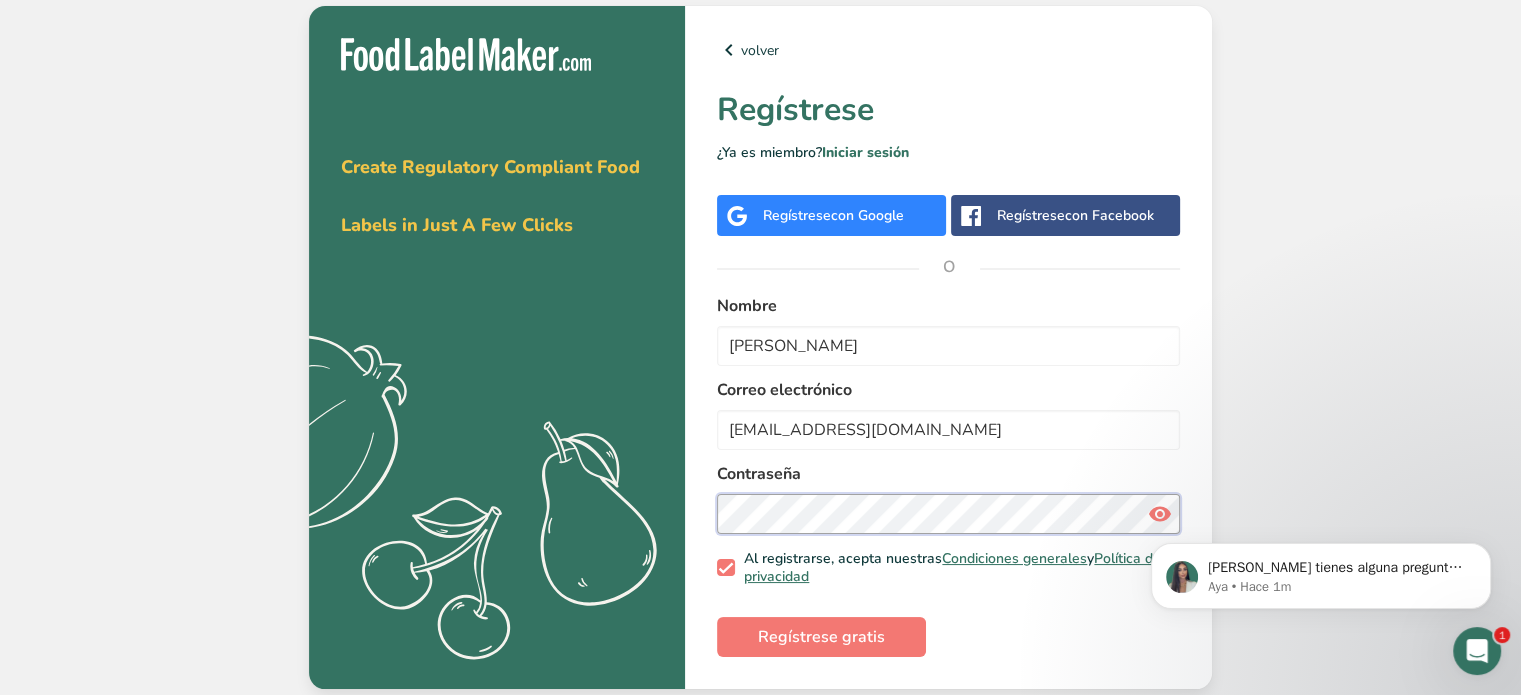 click on "Obténga su   prueba gratuita   [DATE]
Create Regulatory Compliant Food Labels in Just A Few Clicks   .a{fill:#f5f3ed;}
volver
Regístrese
¿Ya es miembro?
Iniciar sesión
Regístrese  con Google
Regístrese  con Facebook   O   Nombre [PERSON_NAME]   Correo electrónico [EMAIL_ADDRESS][DOMAIN_NAME]   Contraseña
Al registrarse, acepta nuestras
Condiciones generales
y
Política de privacidad
Regístrese gratis" at bounding box center (760, 347) 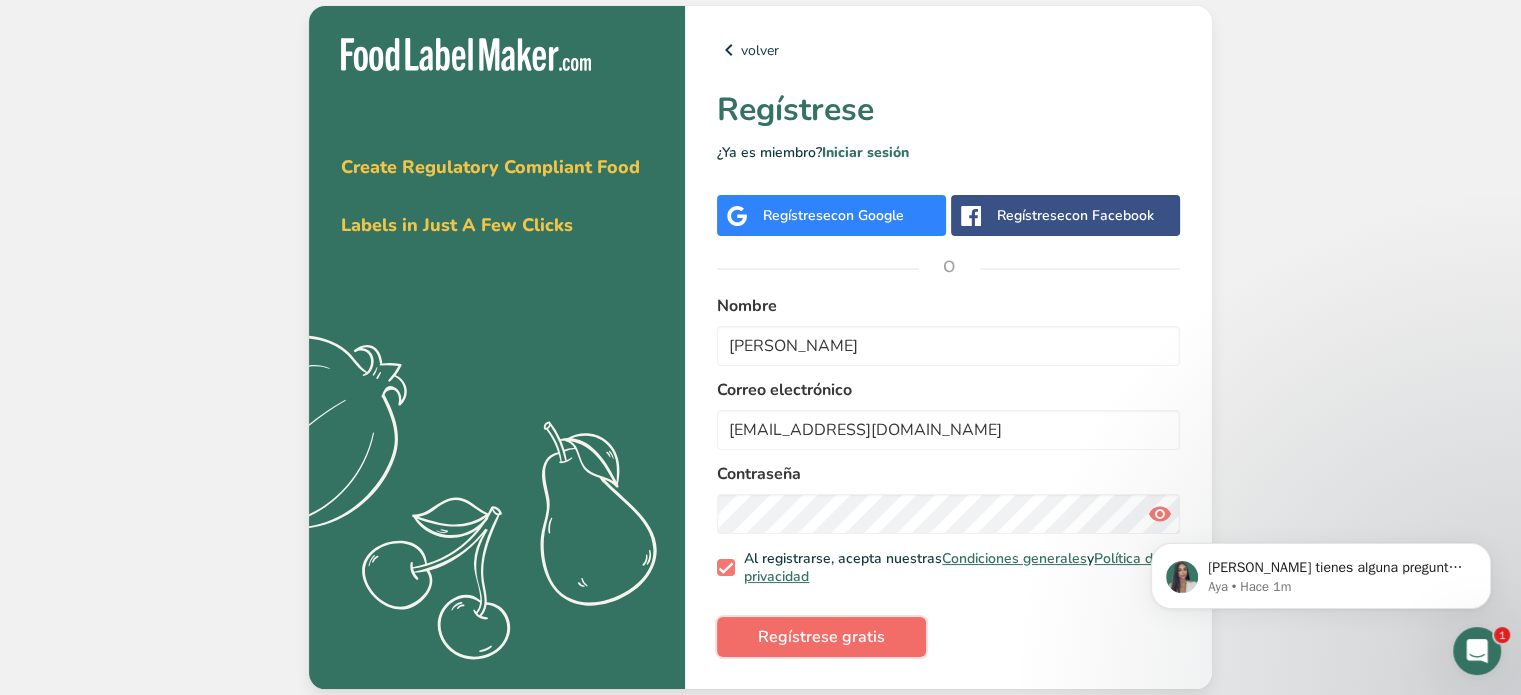 click on "Regístrese gratis" at bounding box center (821, 637) 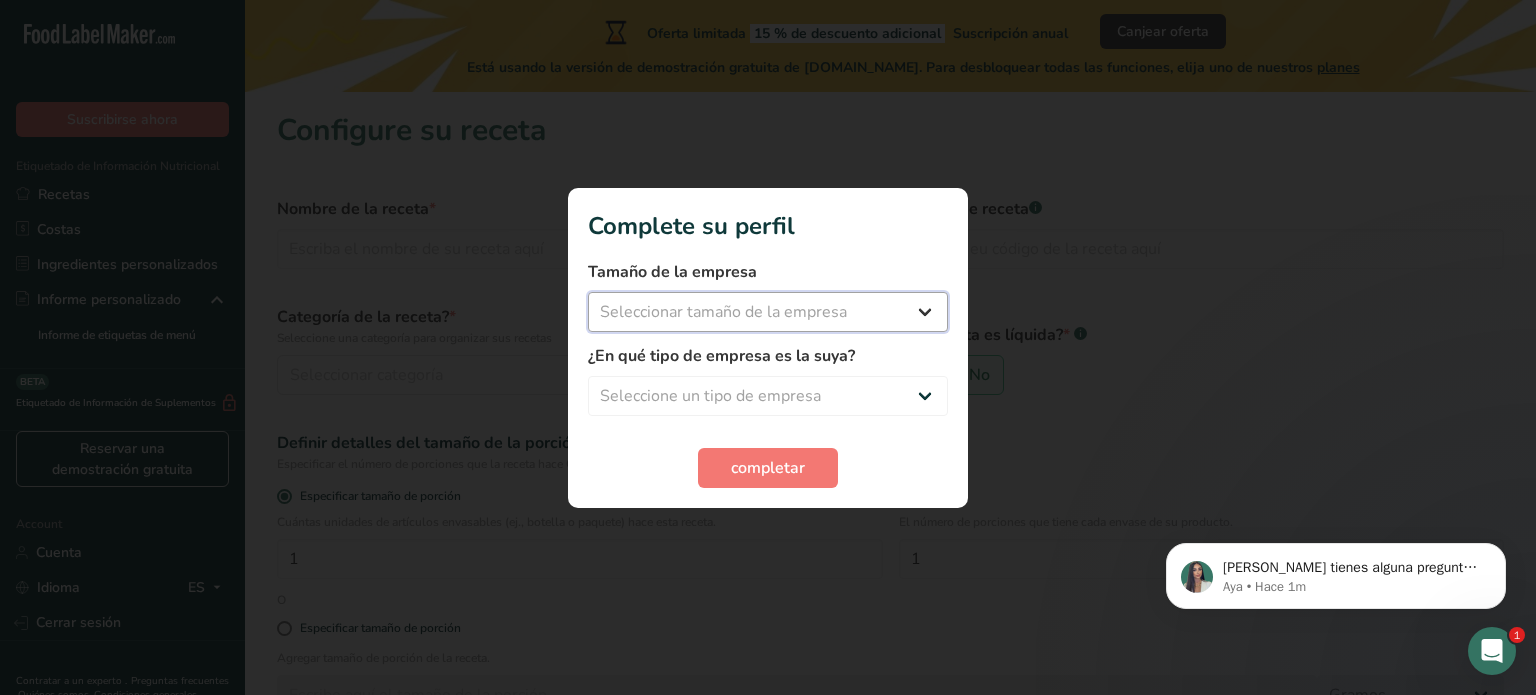 click on "Seleccionar tamaño de la empresa
Menos de 10 empleados
De 10 a 50 empleados
De 51 a 500 empleados
Más de 500 empleados" at bounding box center [768, 312] 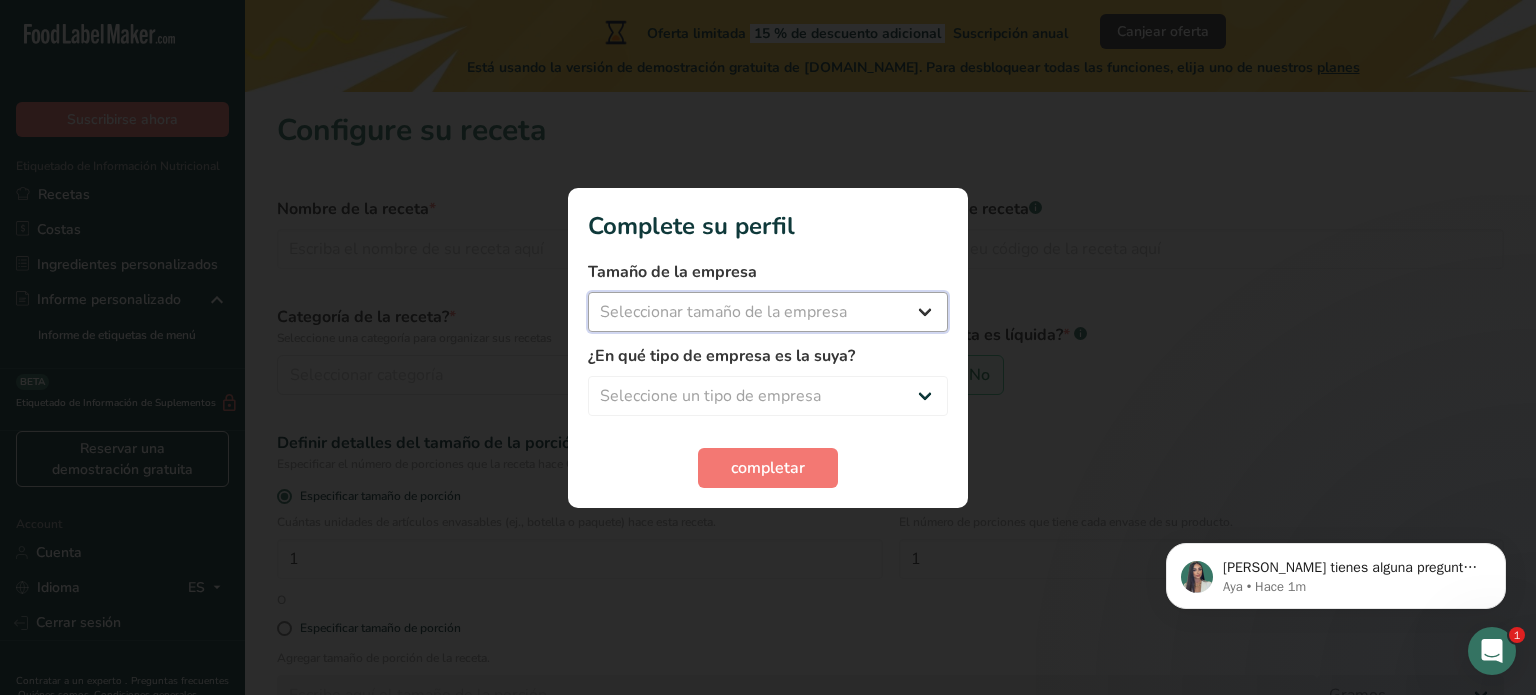 select on "1" 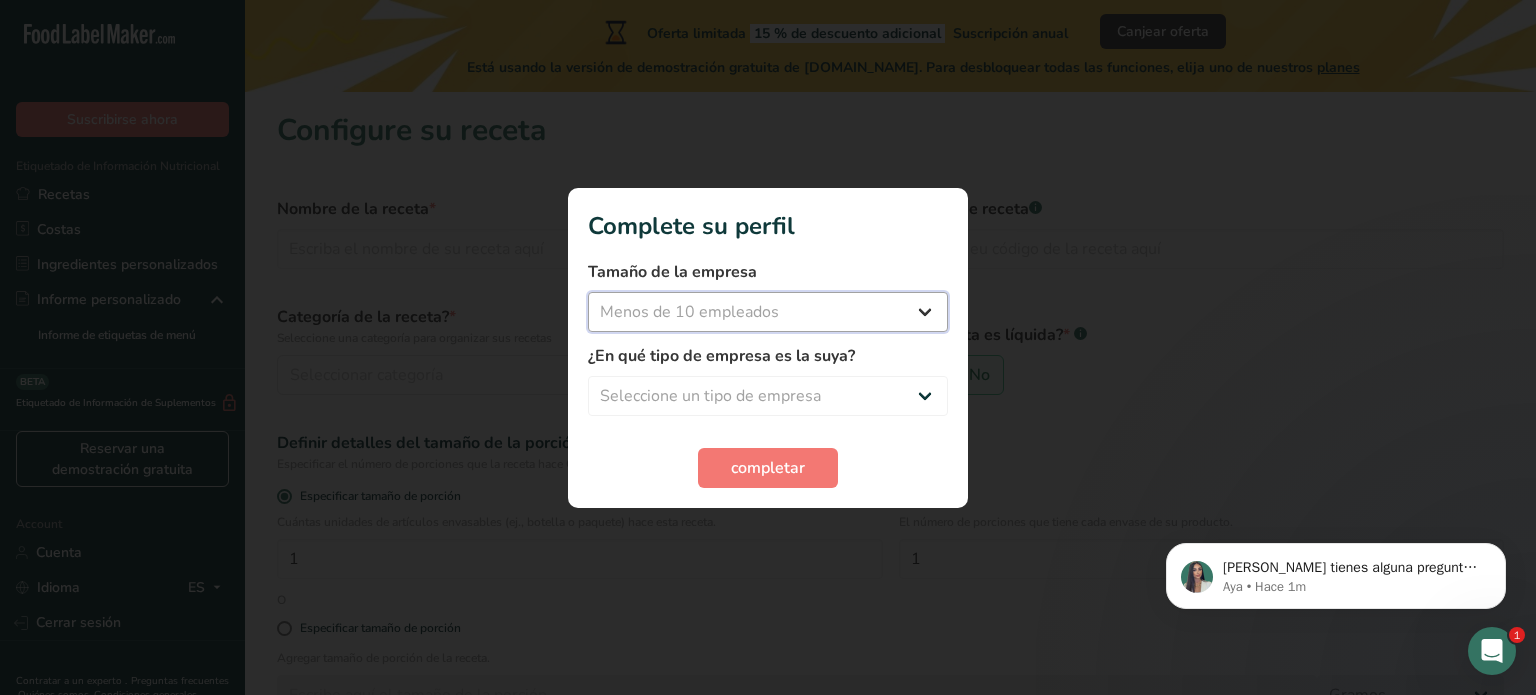 click on "Seleccionar tamaño de la empresa
Menos de 10 empleados
De 10 a 50 empleados
De 51 a 500 empleados
Más de 500 empleados" at bounding box center (768, 312) 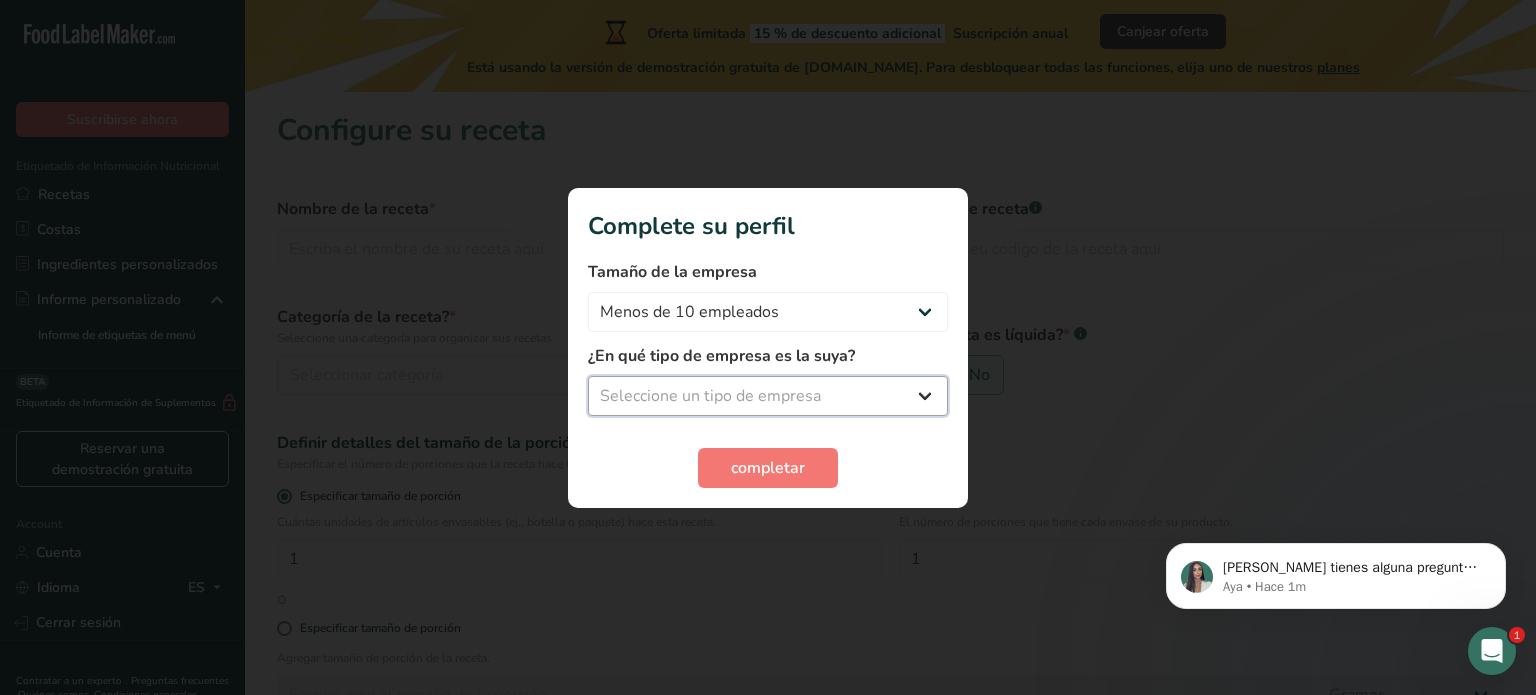 click on "Seleccione un tipo de empresa
Fabricante de alimentos envasados
Restaurante y cafetería
[GEOGRAPHIC_DATA]
Empresa de comidas preparadas y cáterin
Nutricionista
Bloguero gastronómico
Entrenador personal
Otro" at bounding box center (768, 396) 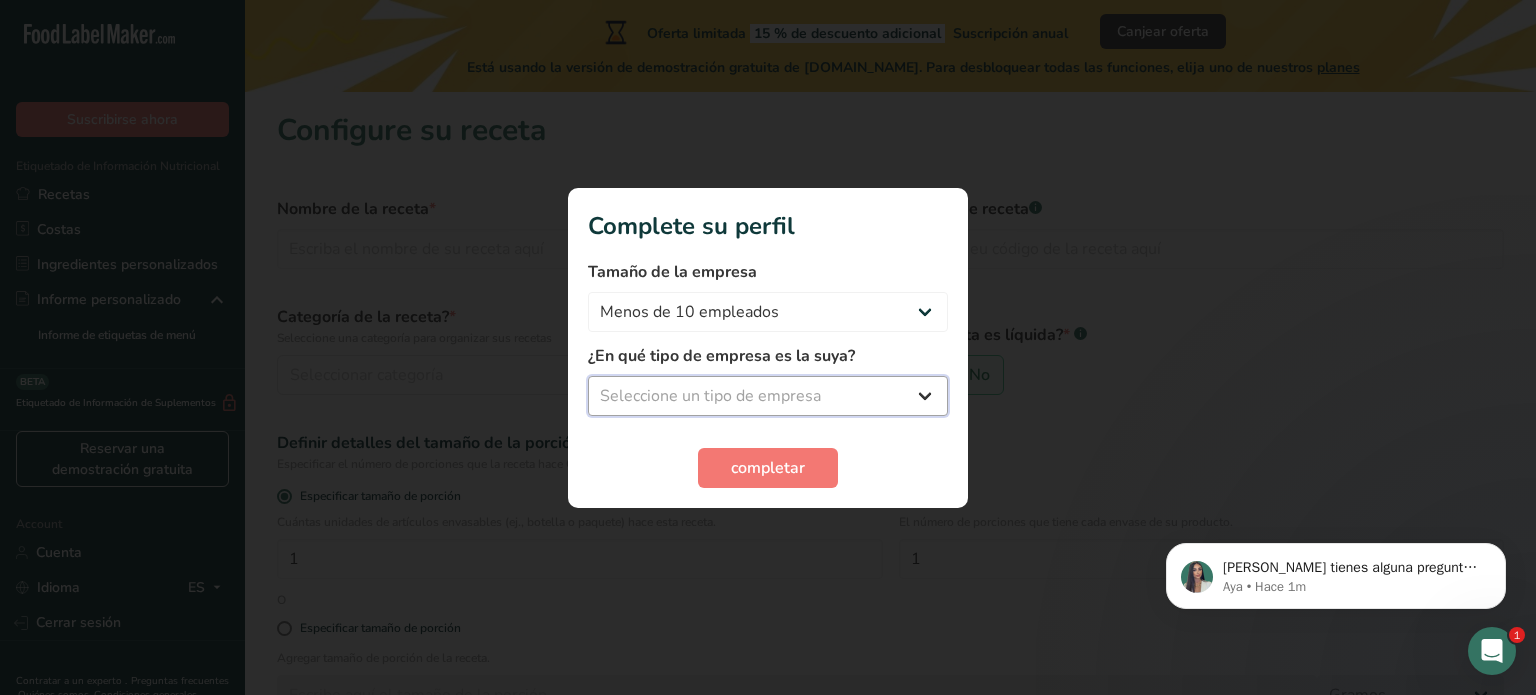 select on "1" 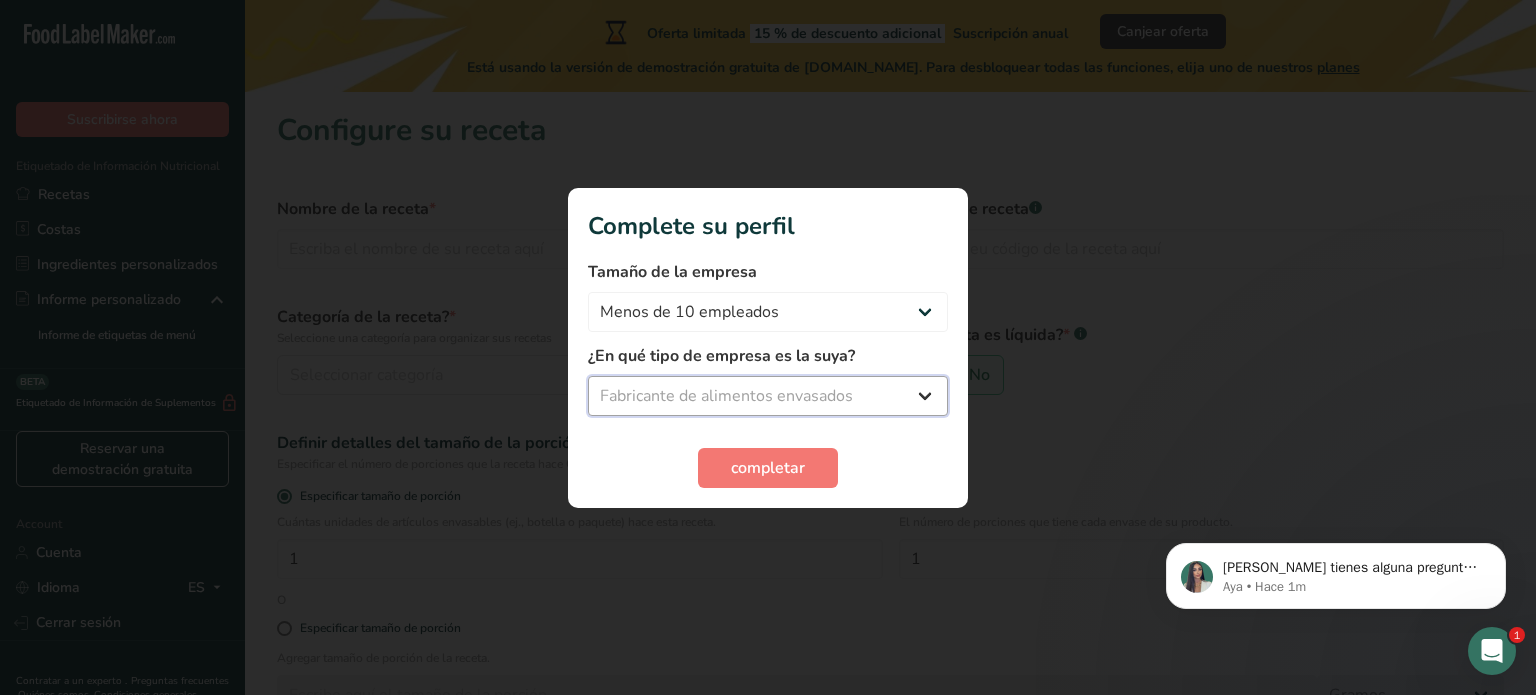 click on "Seleccione un tipo de empresa
Fabricante de alimentos envasados
Restaurante y cafetería
[GEOGRAPHIC_DATA]
Empresa de comidas preparadas y cáterin
Nutricionista
Bloguero gastronómico
Entrenador personal
Otro" at bounding box center [768, 396] 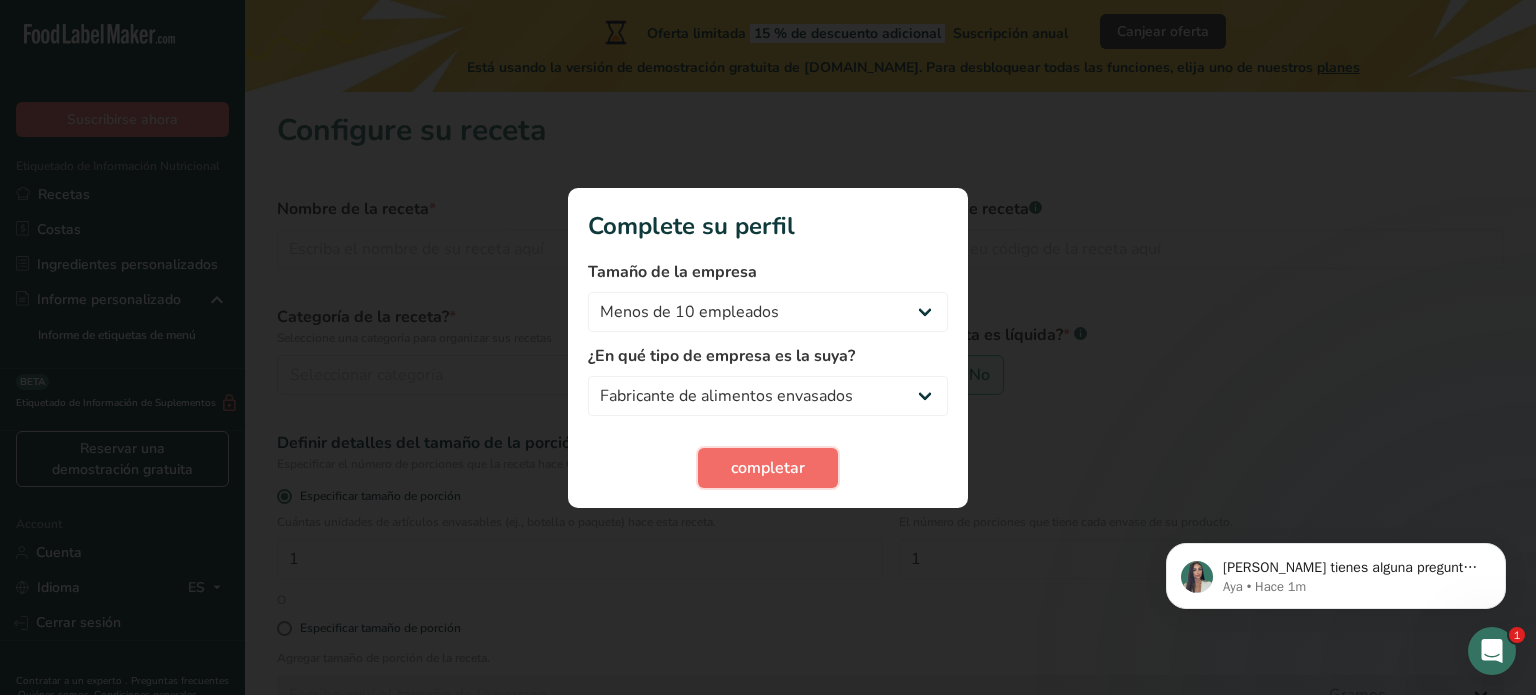 click on "completar" at bounding box center (768, 468) 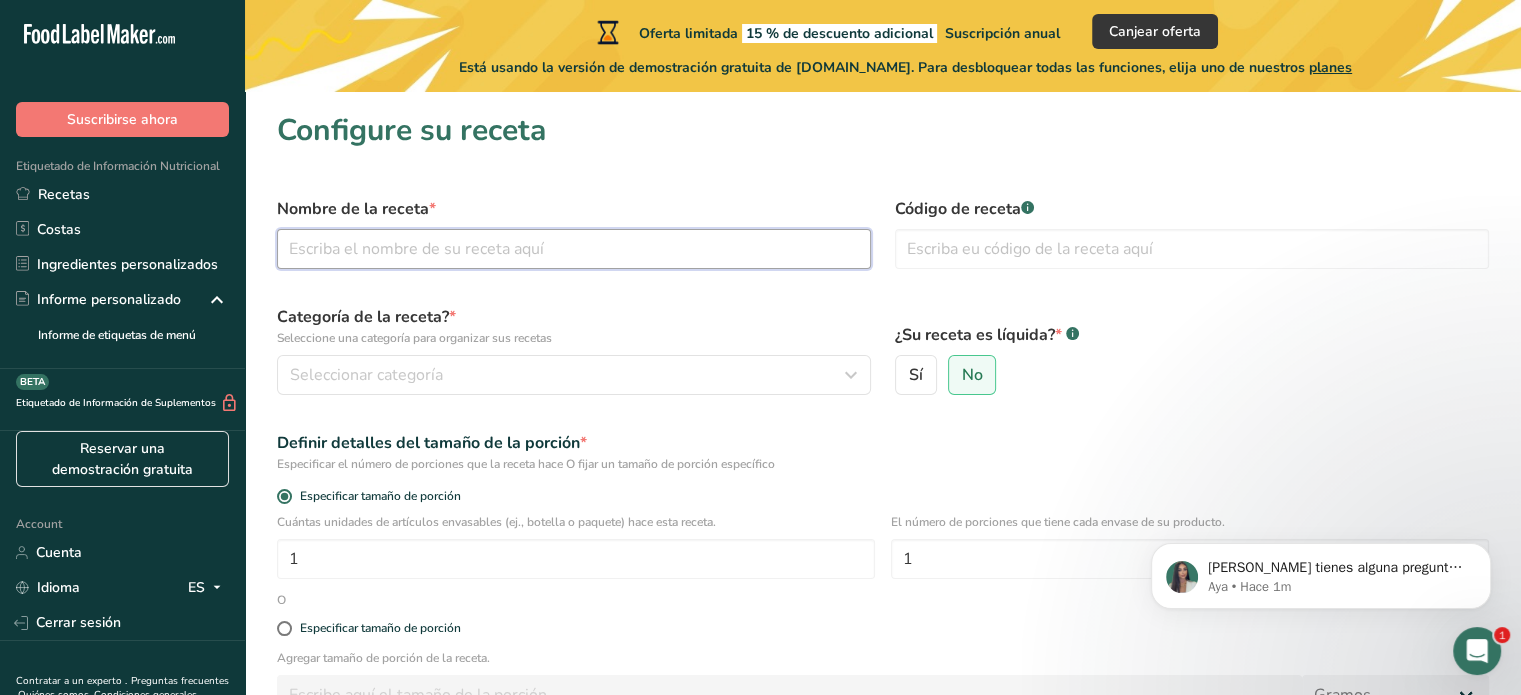 click at bounding box center (574, 249) 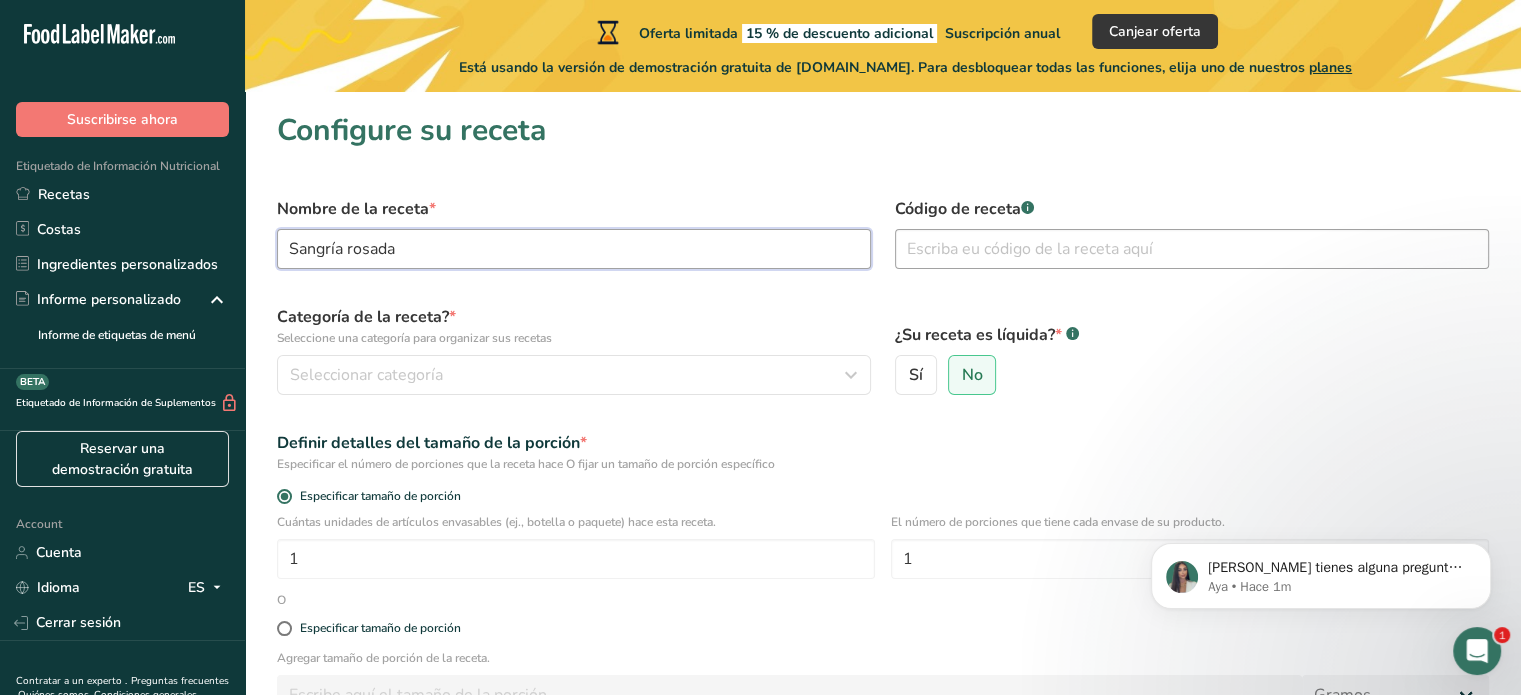 type on "Sangría rosada" 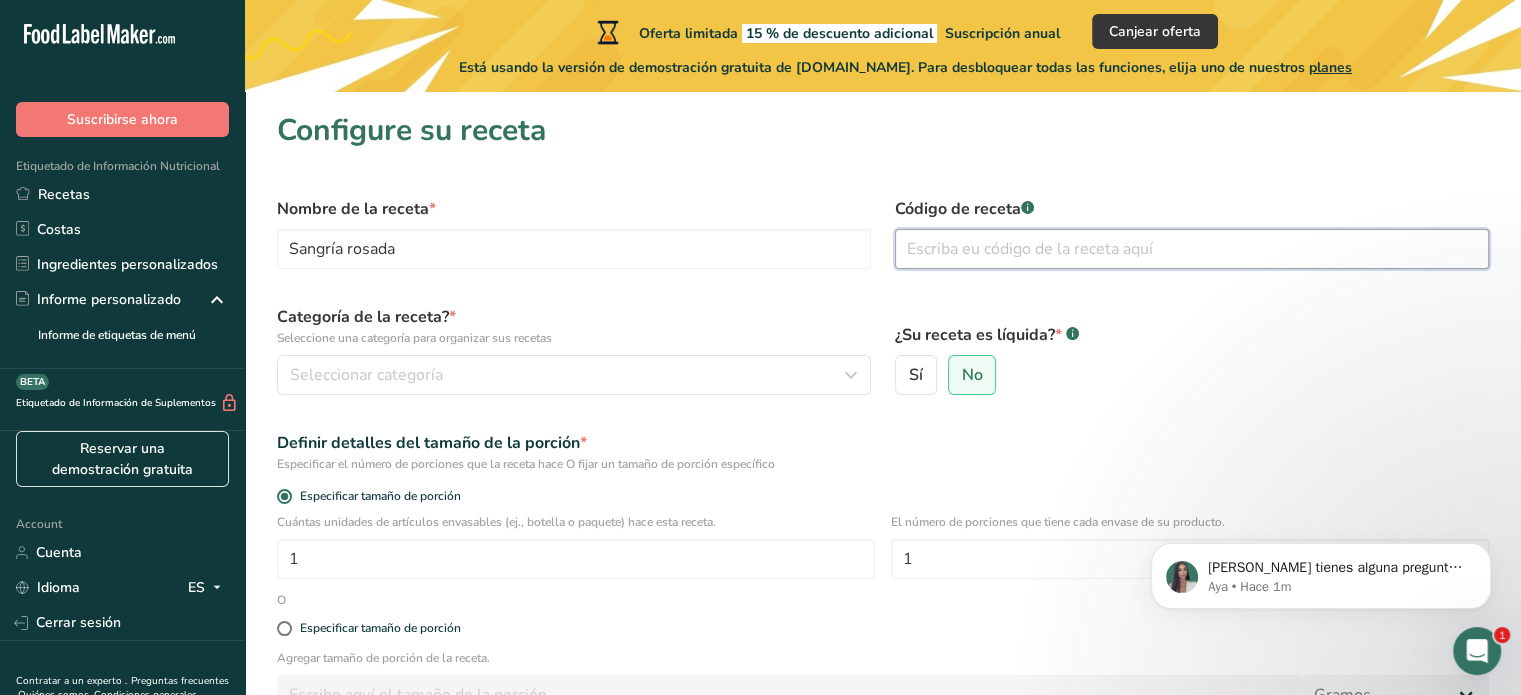 click at bounding box center [1192, 249] 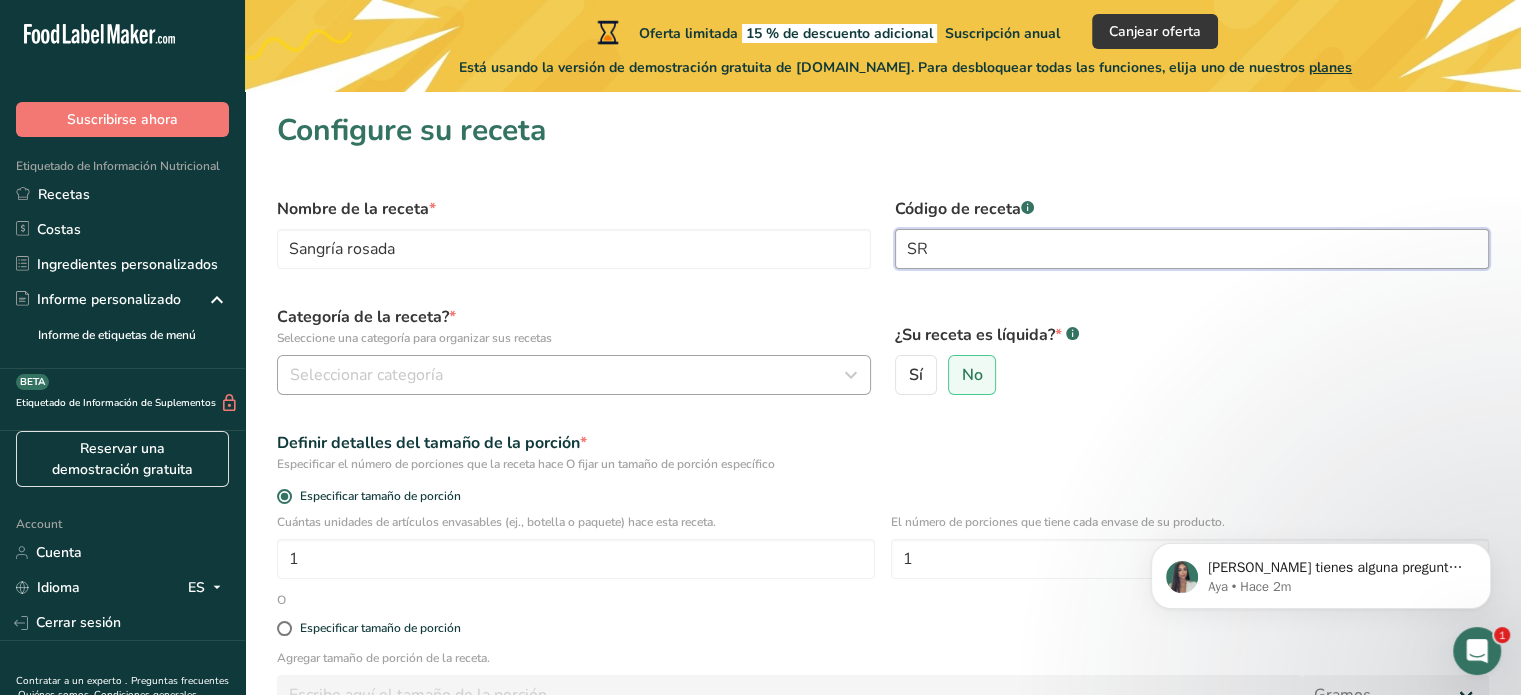type on "SR" 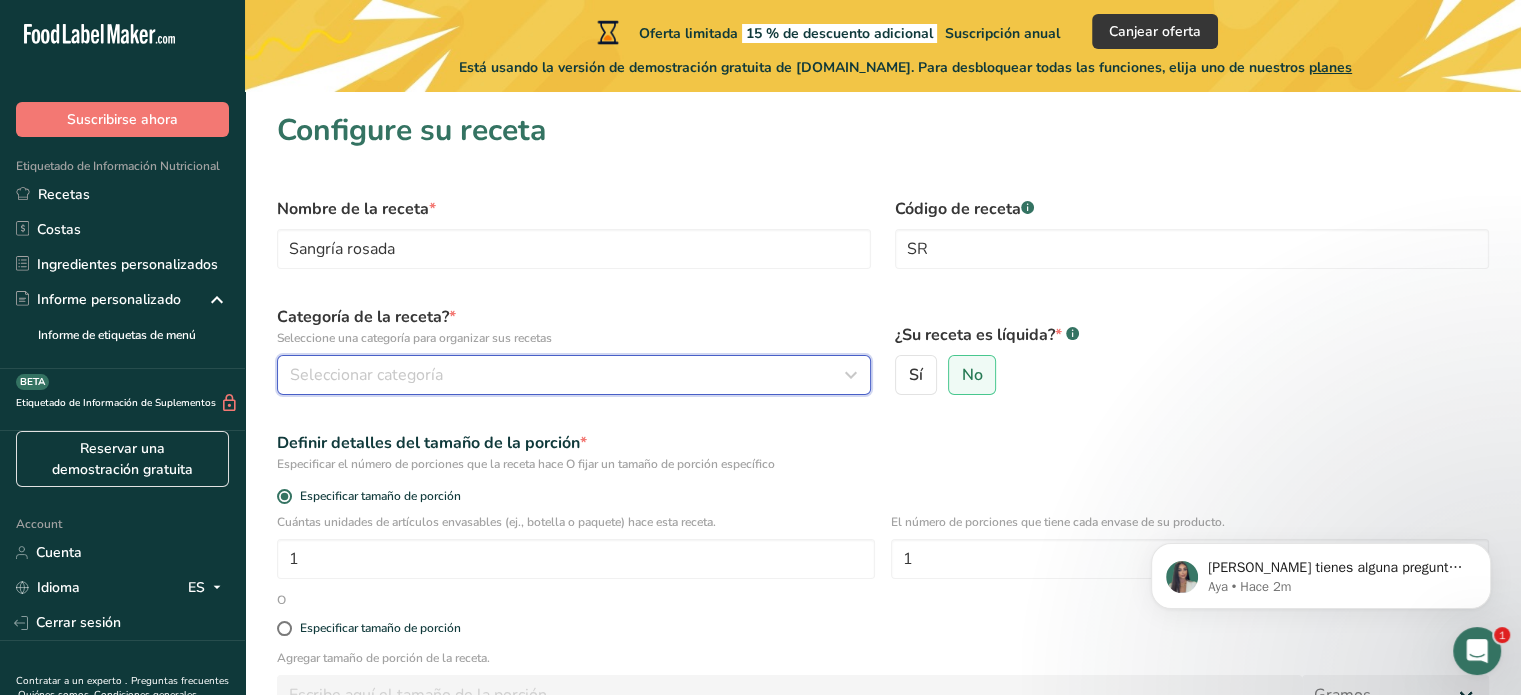 click on "Seleccionar categoría" at bounding box center (366, 375) 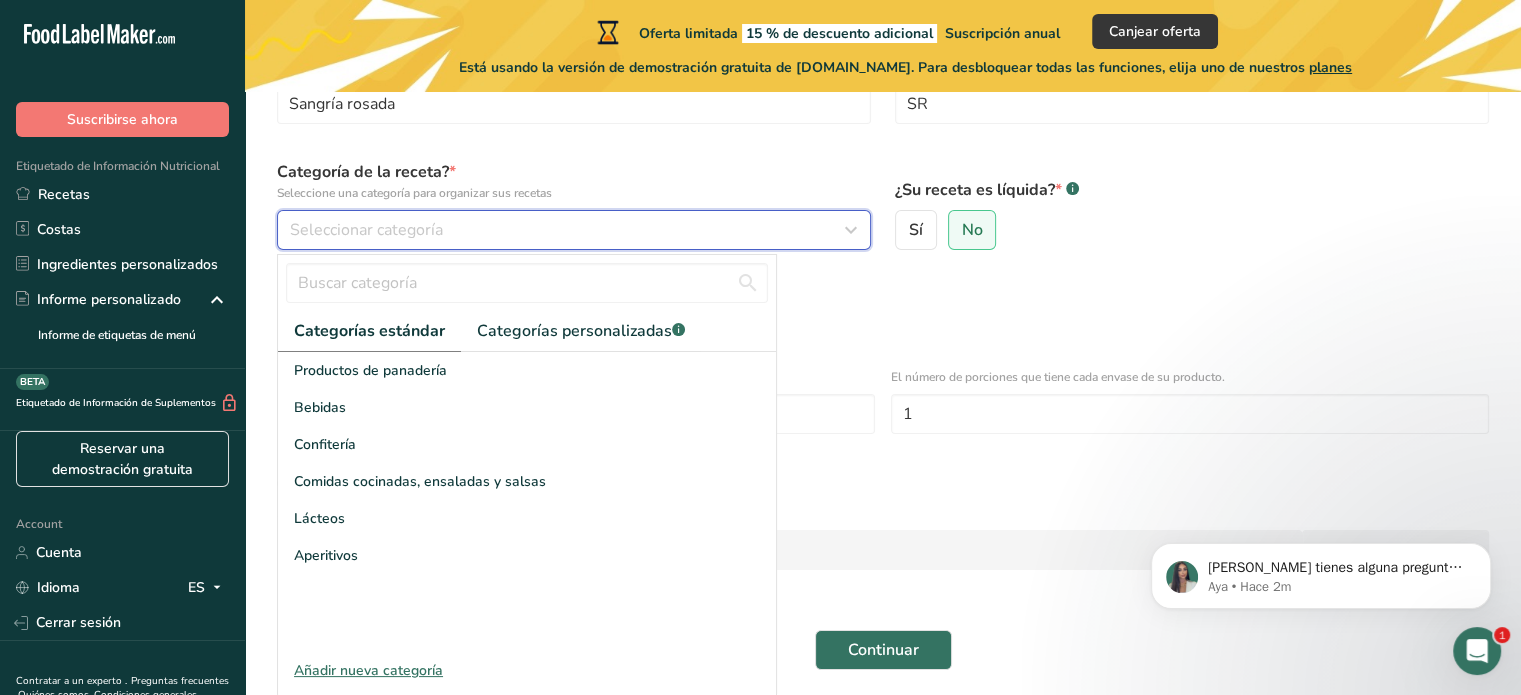 scroll, scrollTop: 144, scrollLeft: 0, axis: vertical 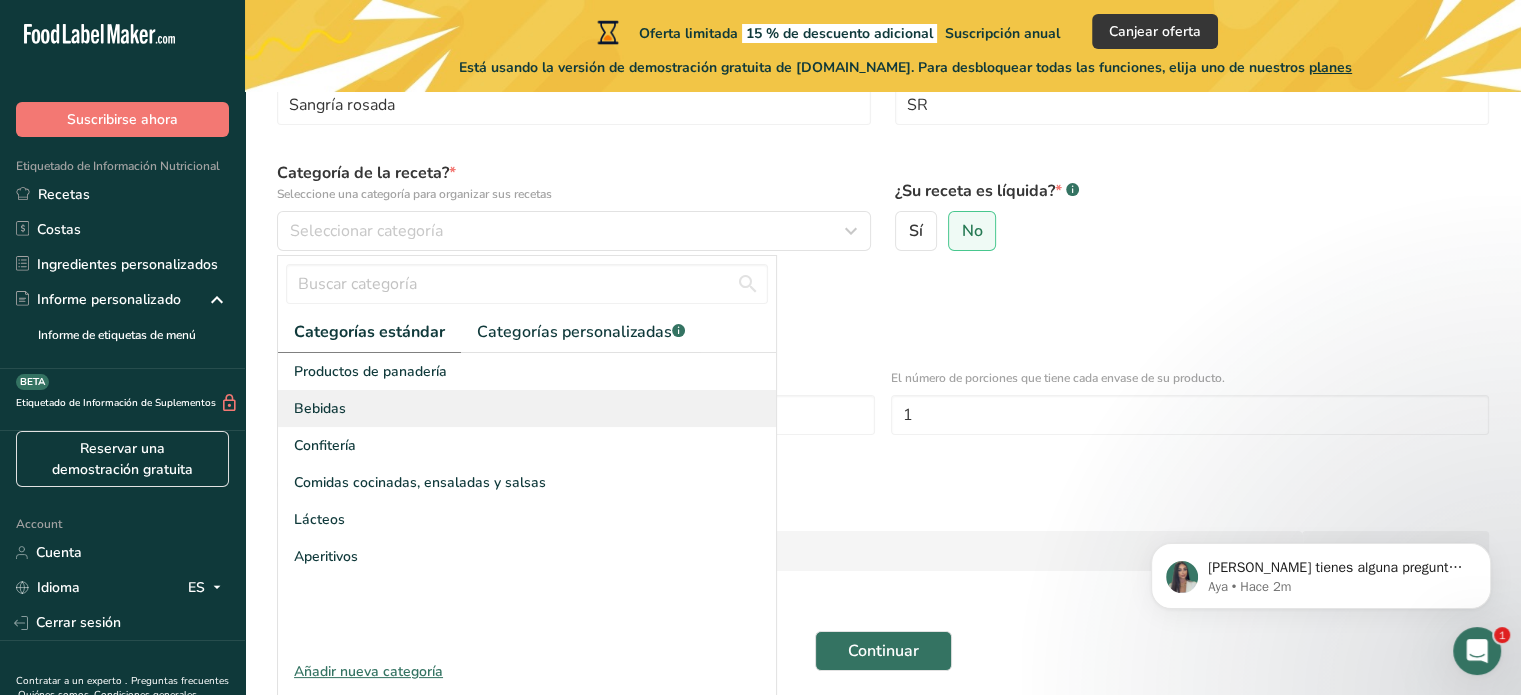 click on "Bebidas" at bounding box center (320, 408) 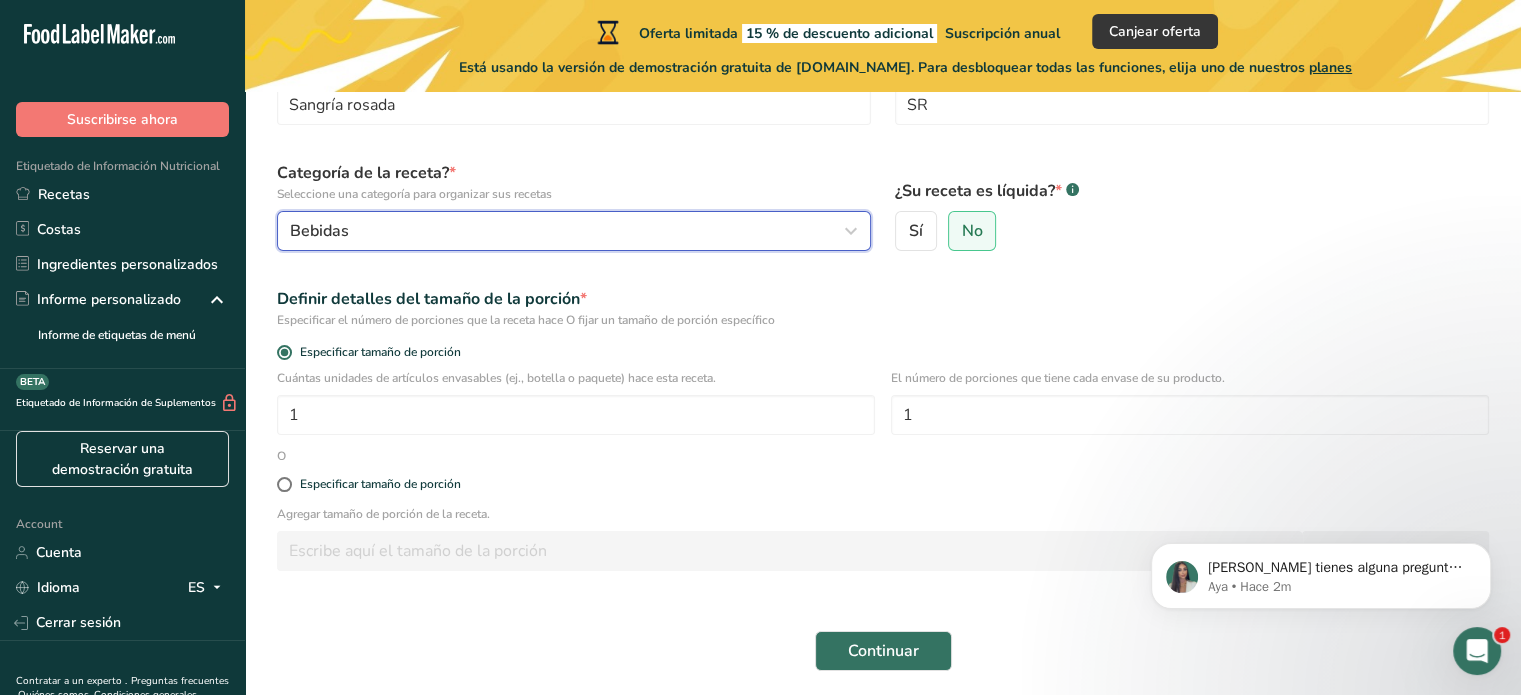 click on "Bebidas" at bounding box center [568, 231] 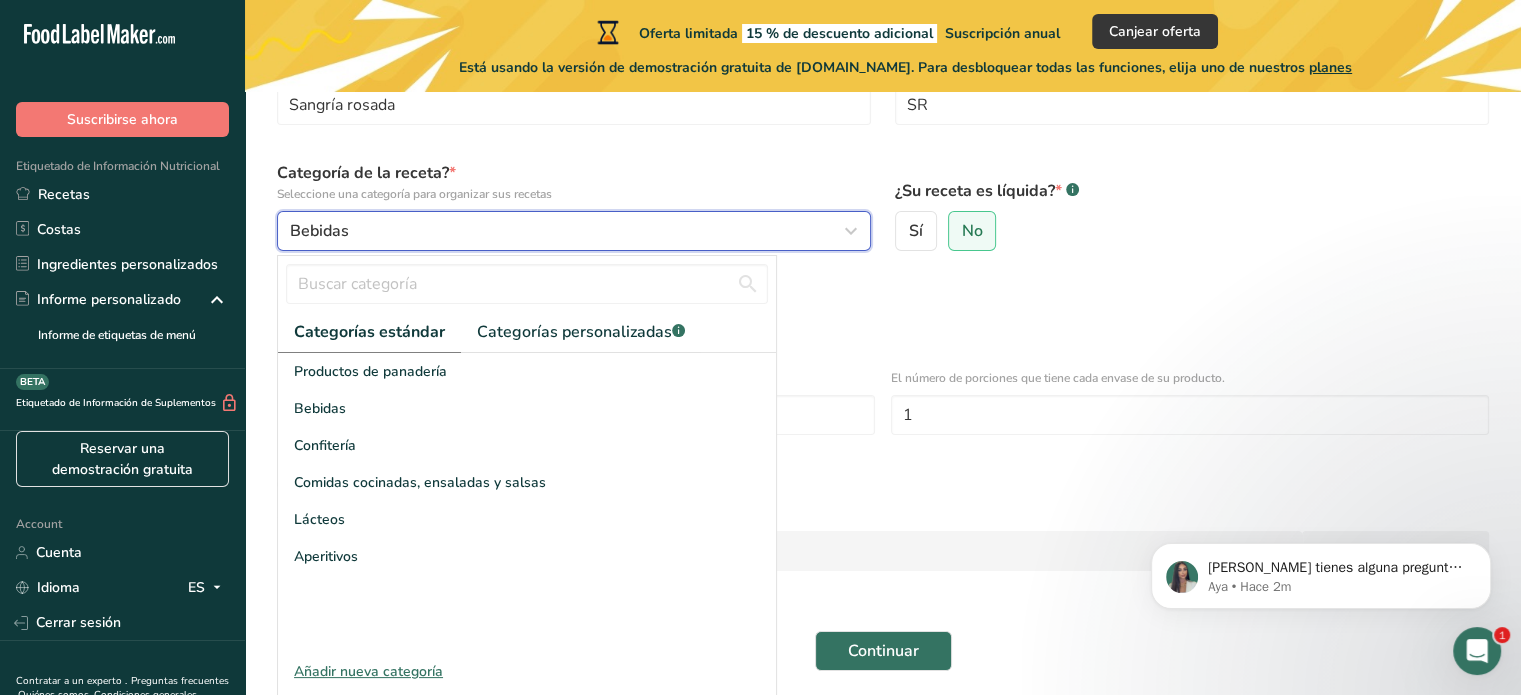 click on "Bebidas" at bounding box center [568, 231] 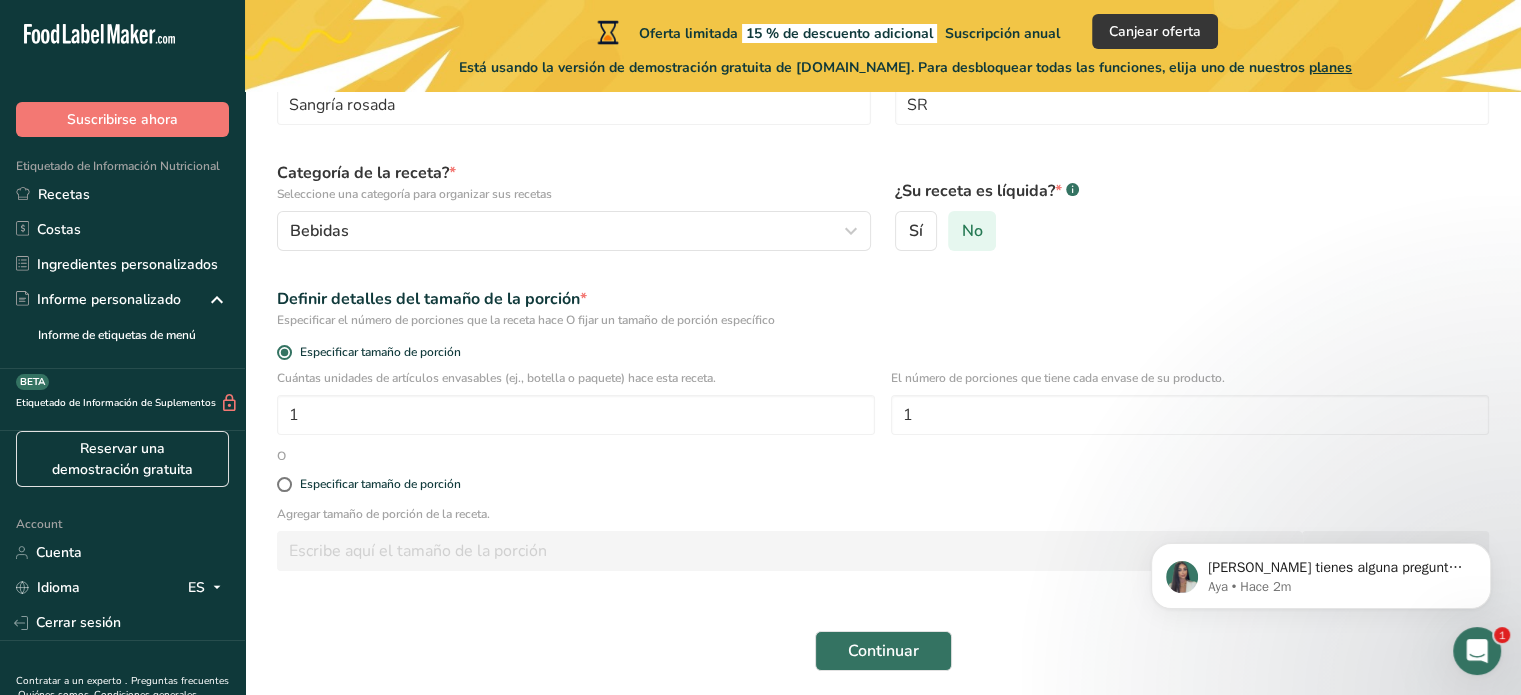 click on "No" at bounding box center (972, 231) 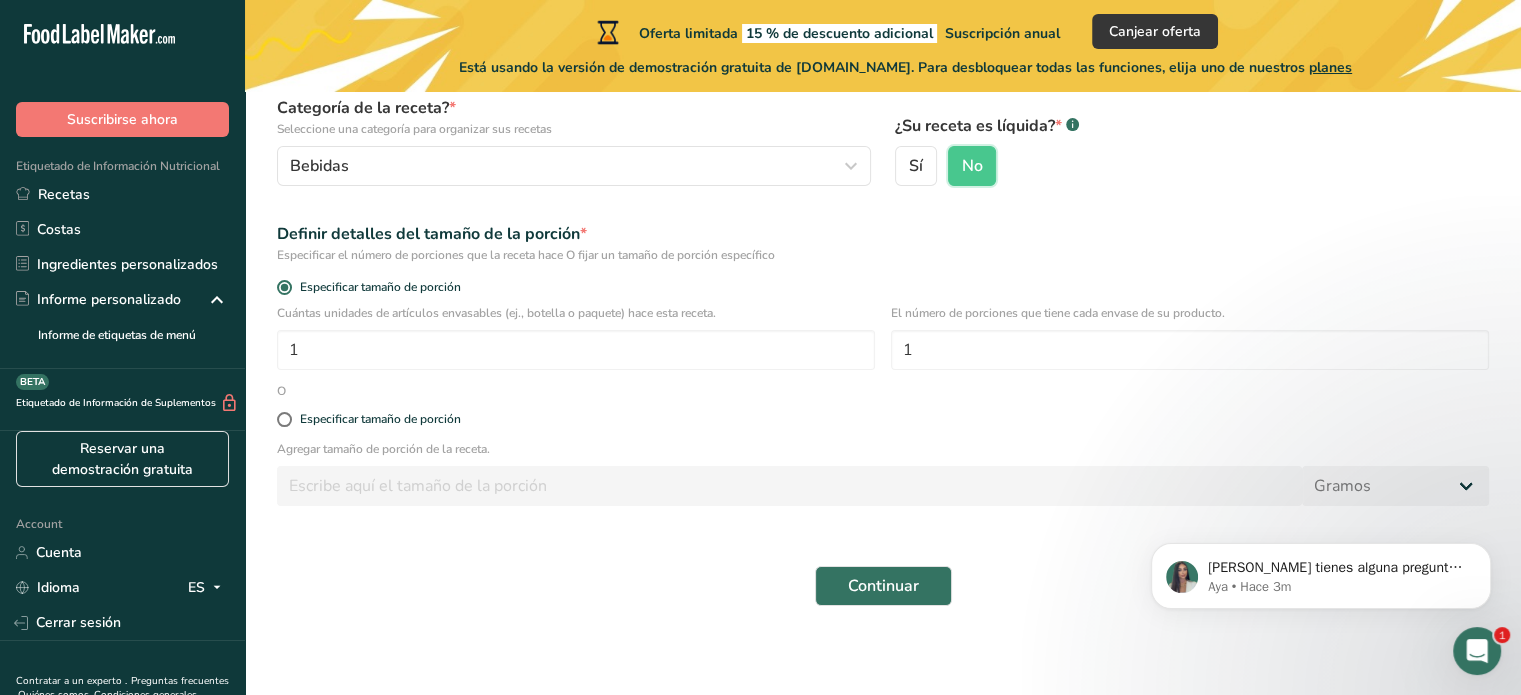 scroll, scrollTop: 216, scrollLeft: 0, axis: vertical 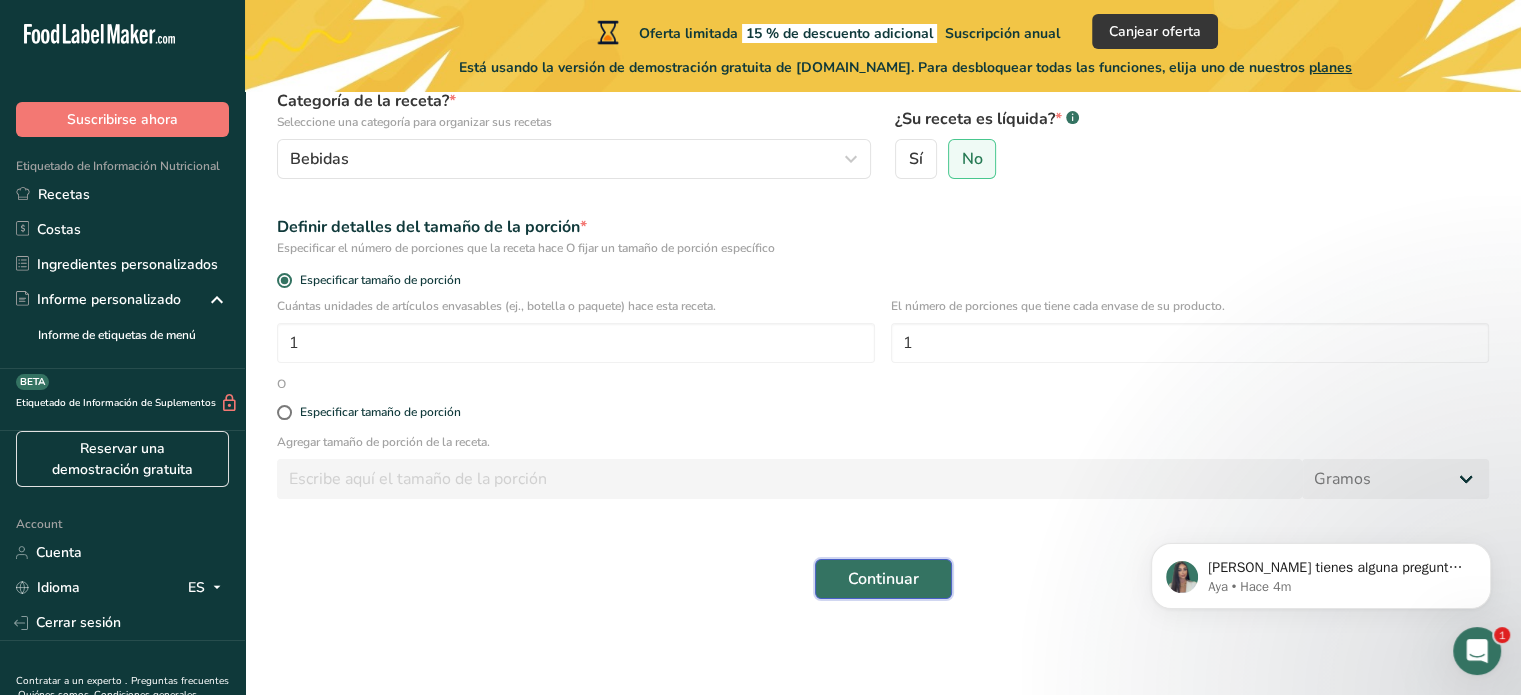 click on "Continuar" at bounding box center (883, 579) 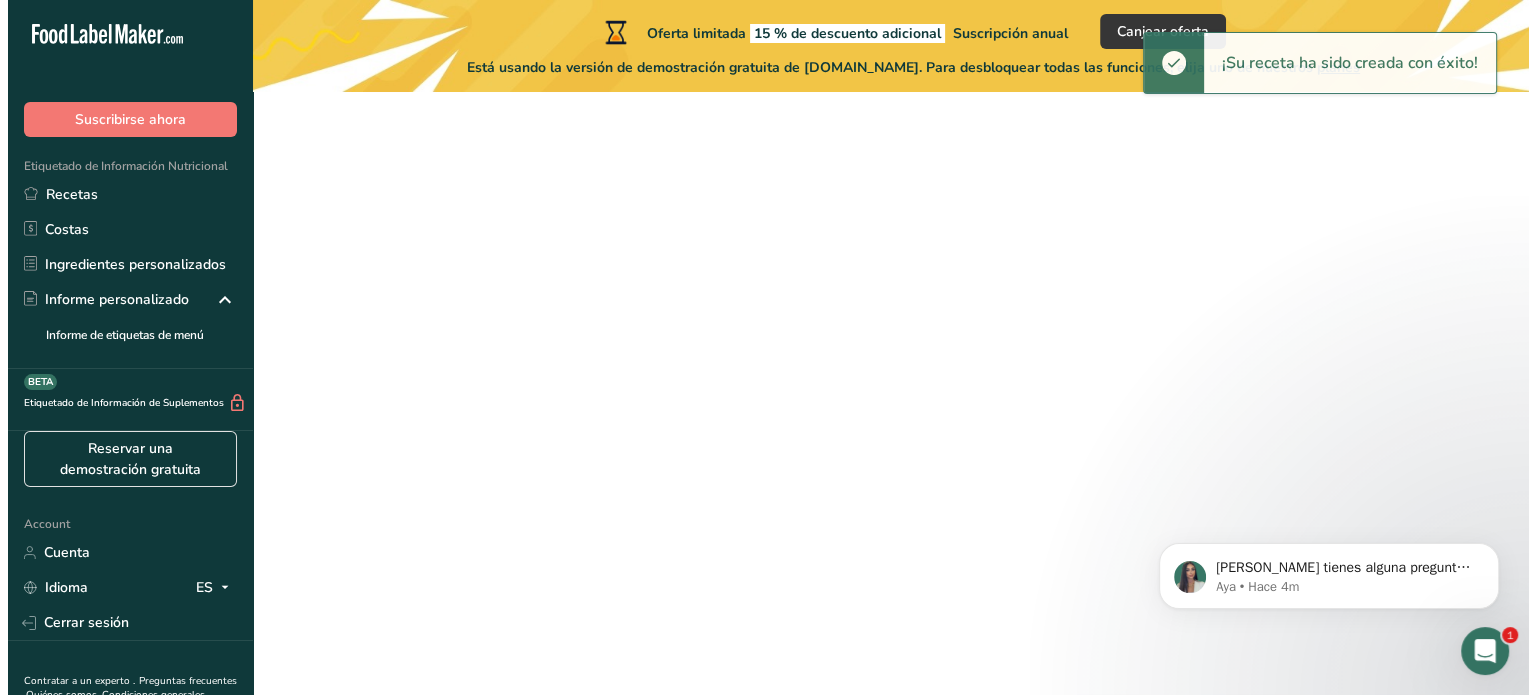 scroll, scrollTop: 0, scrollLeft: 0, axis: both 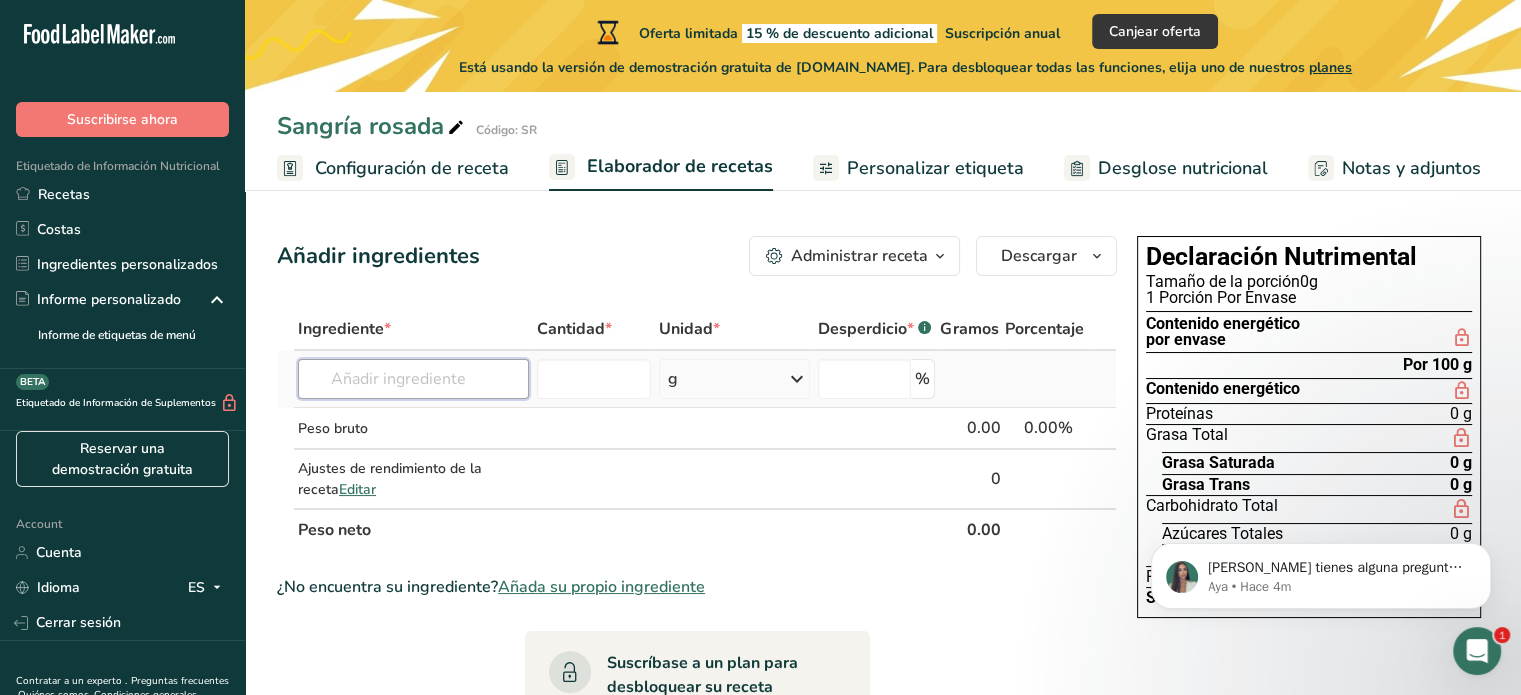 click at bounding box center [413, 379] 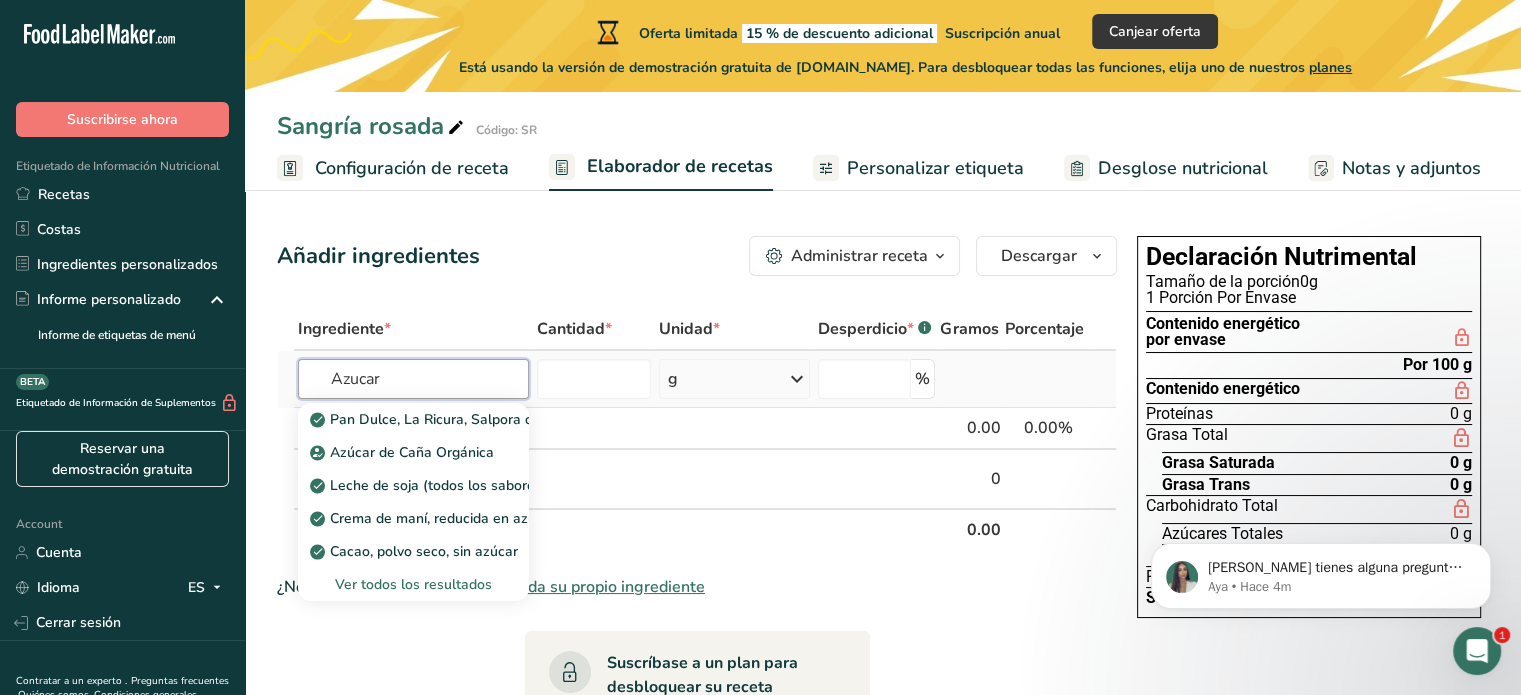 type on "Azucar" 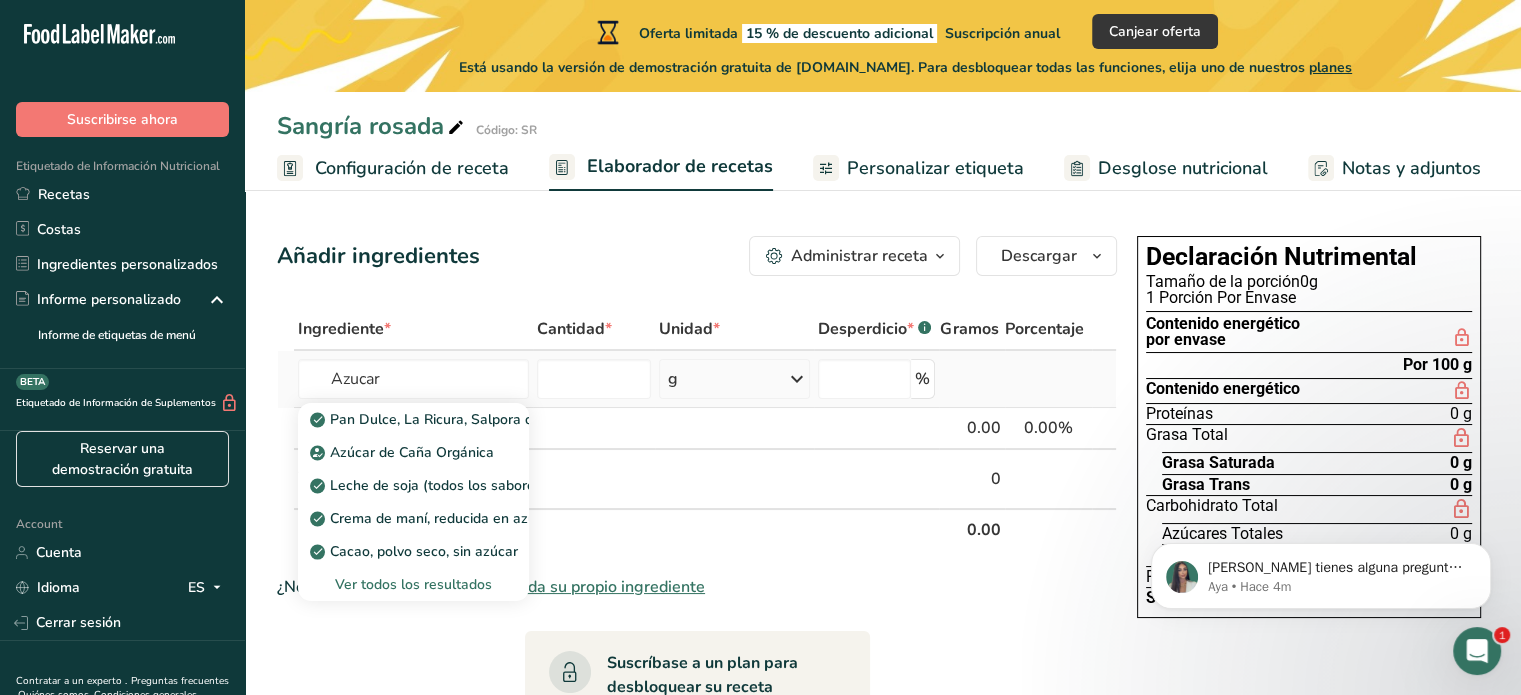 type 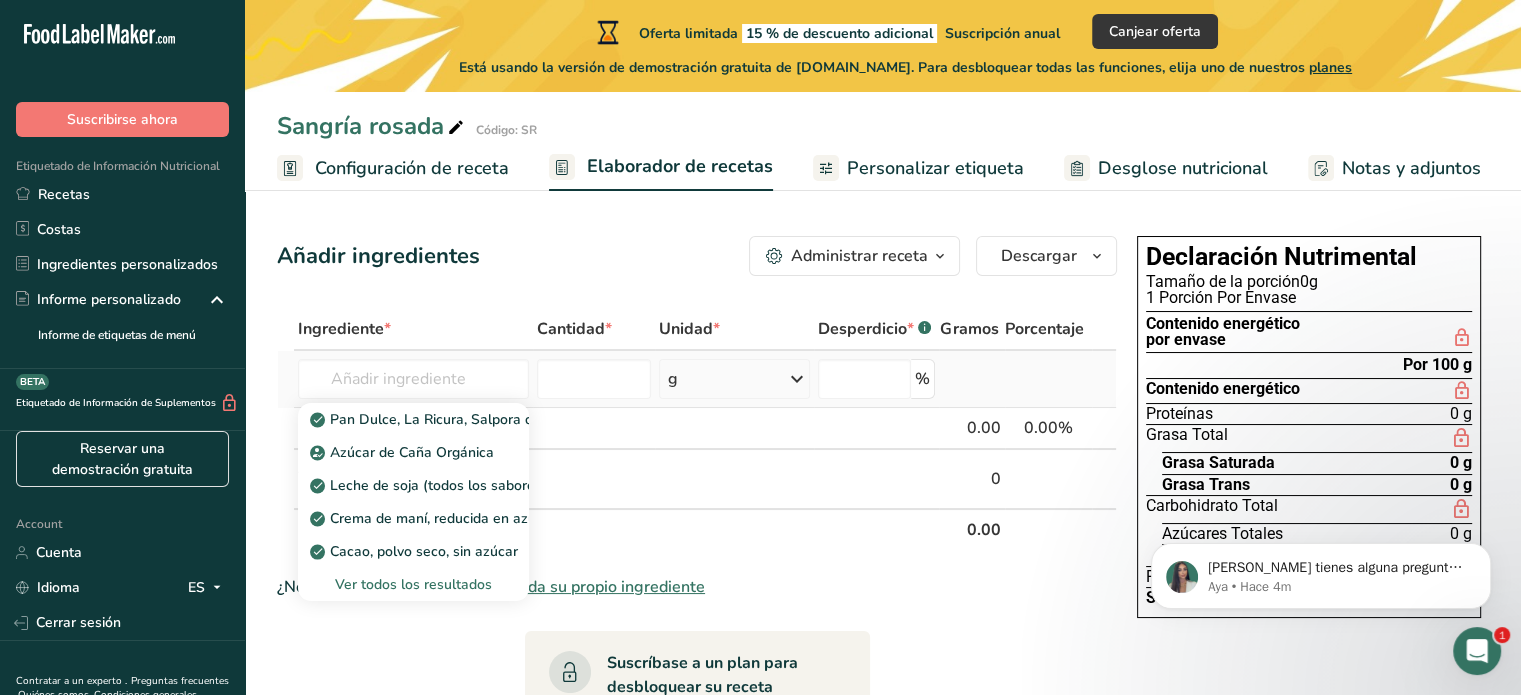 click on "Ver todos los resultados" at bounding box center [413, 584] 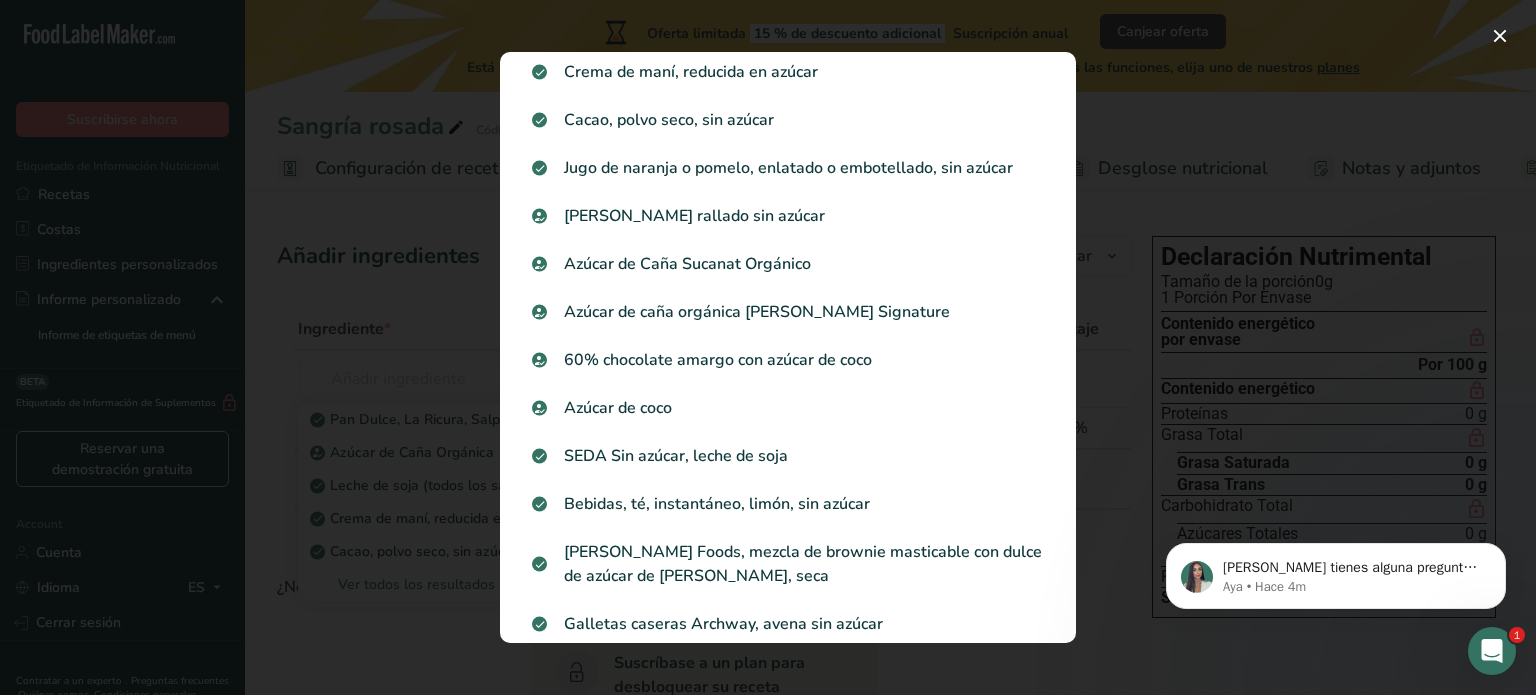 scroll, scrollTop: 355, scrollLeft: 0, axis: vertical 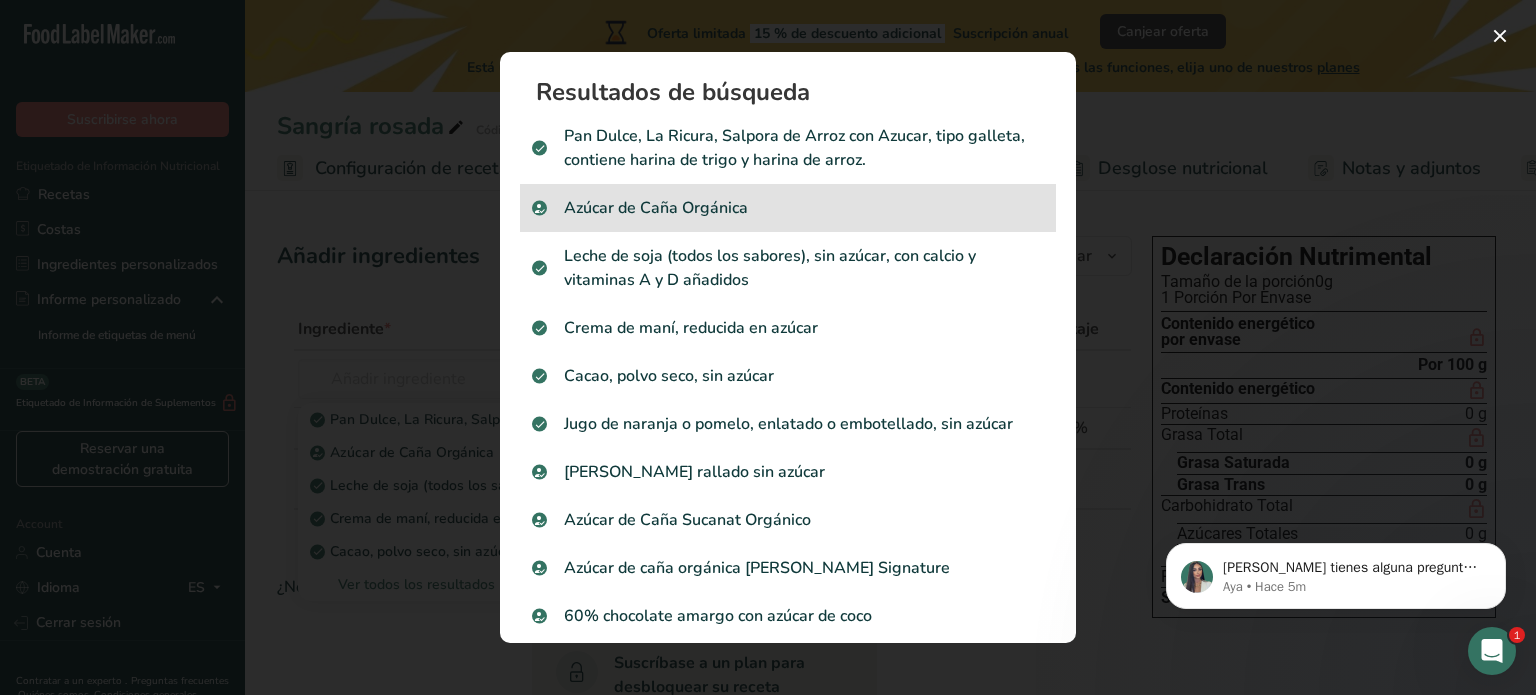 click on "Azúcar de Caña Orgánica" at bounding box center (788, 208) 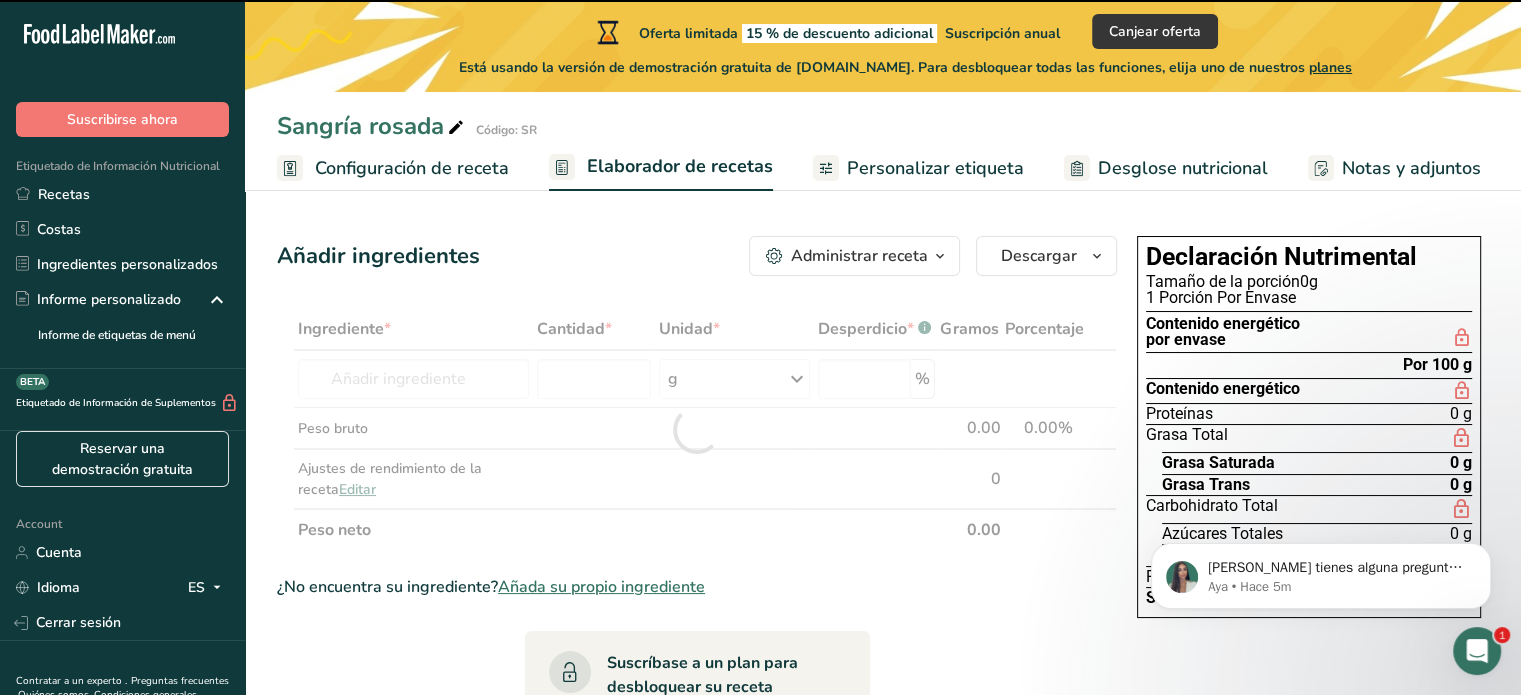 type on "0" 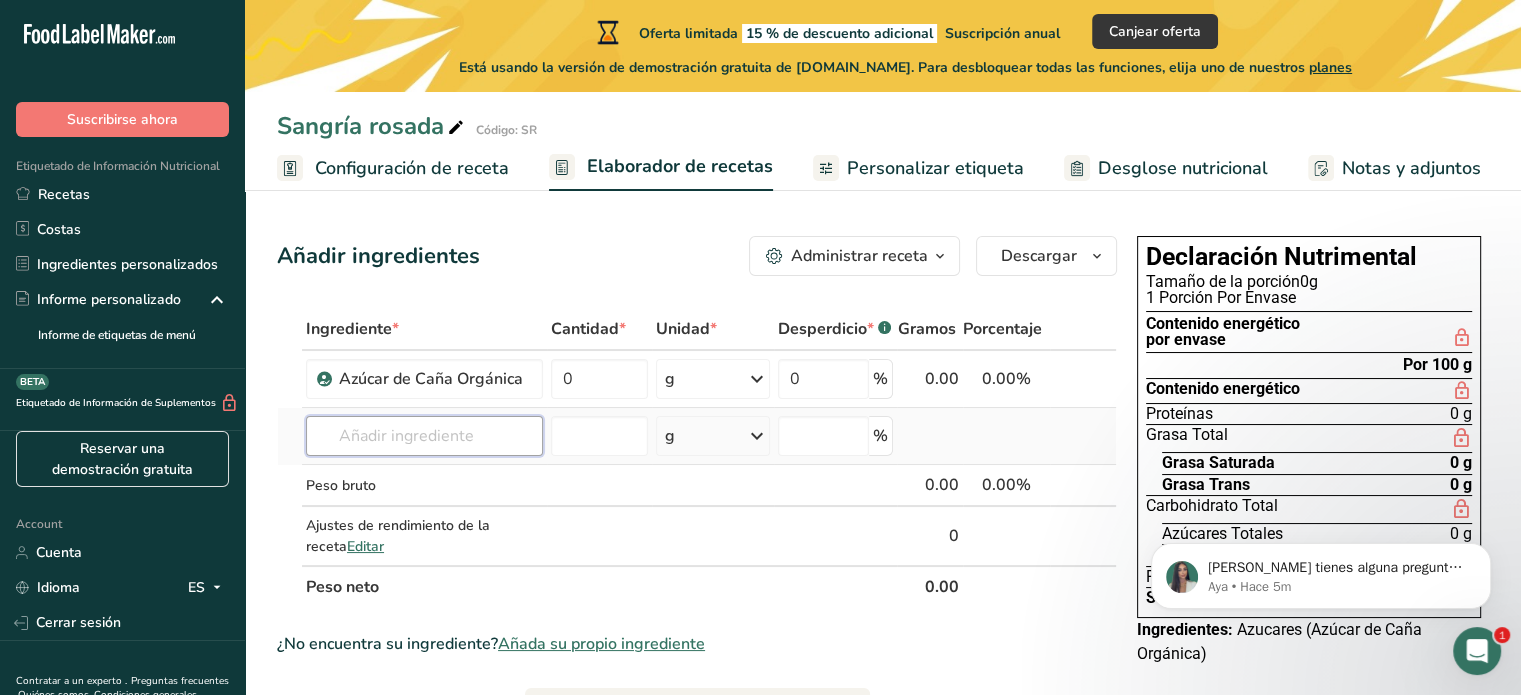click at bounding box center (424, 436) 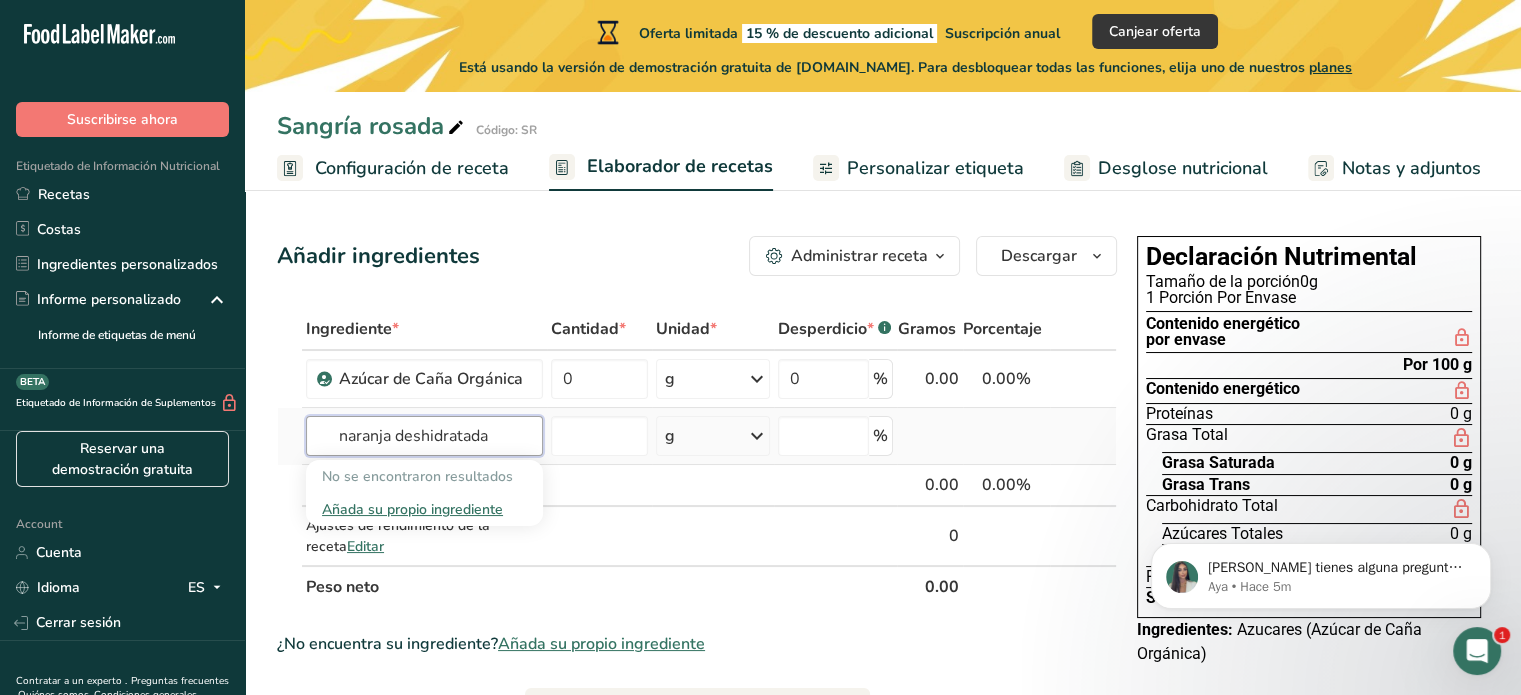 type on "naranja deshidratada" 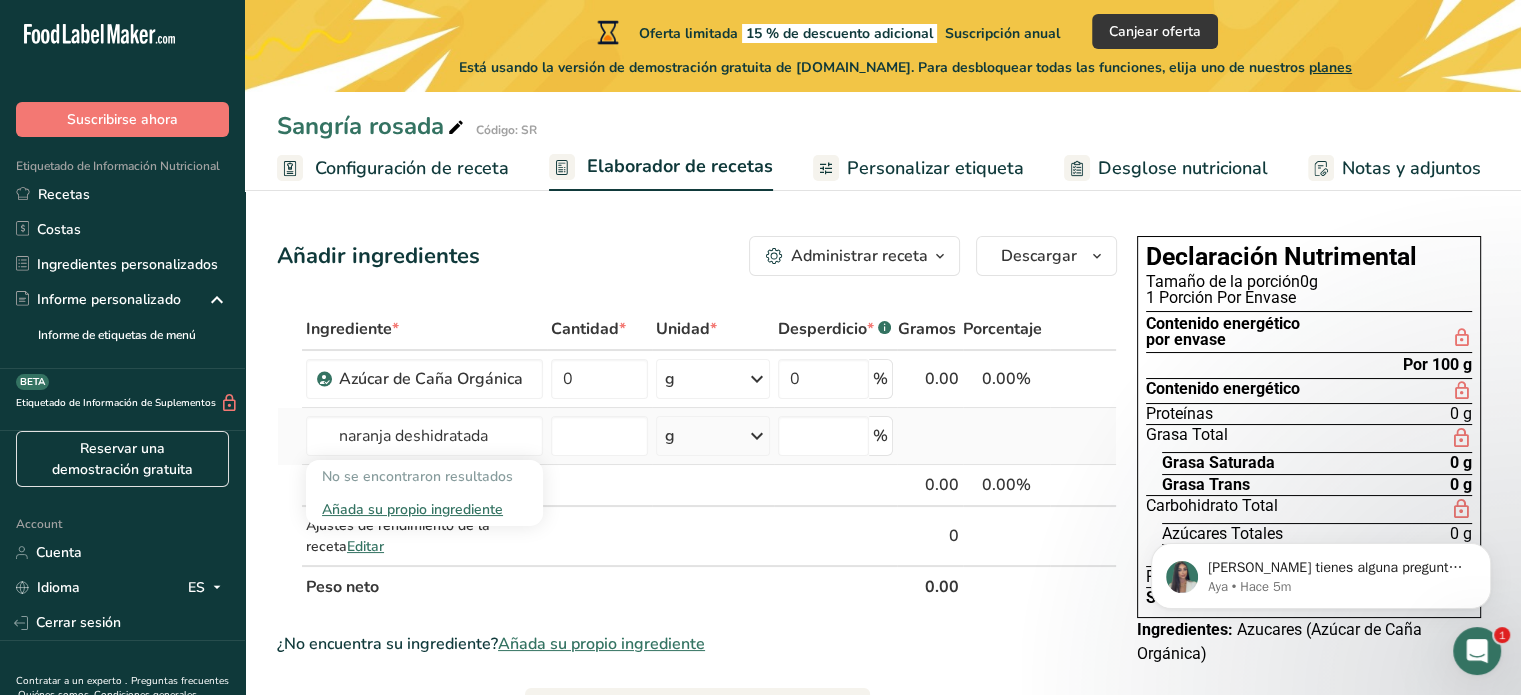 type 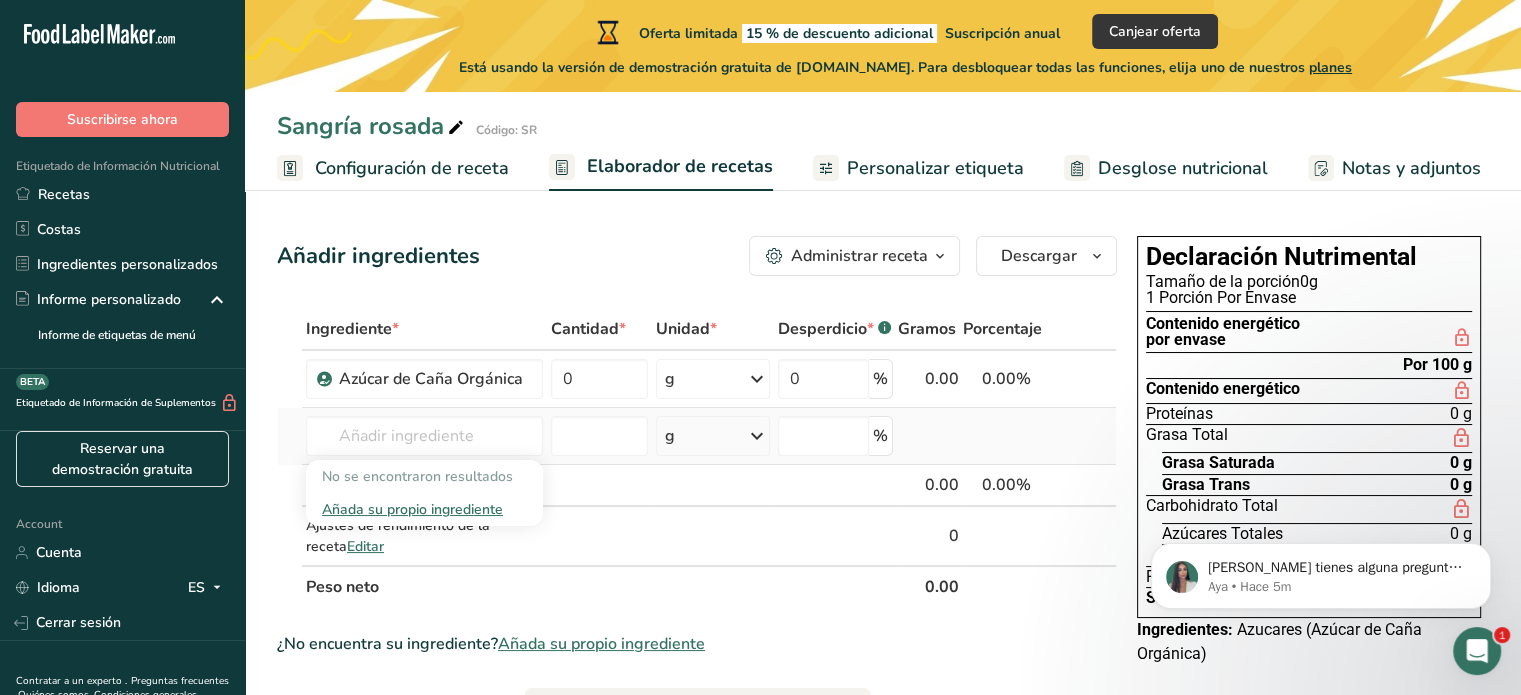 click on "Añada su propio ingrediente" at bounding box center [424, 509] 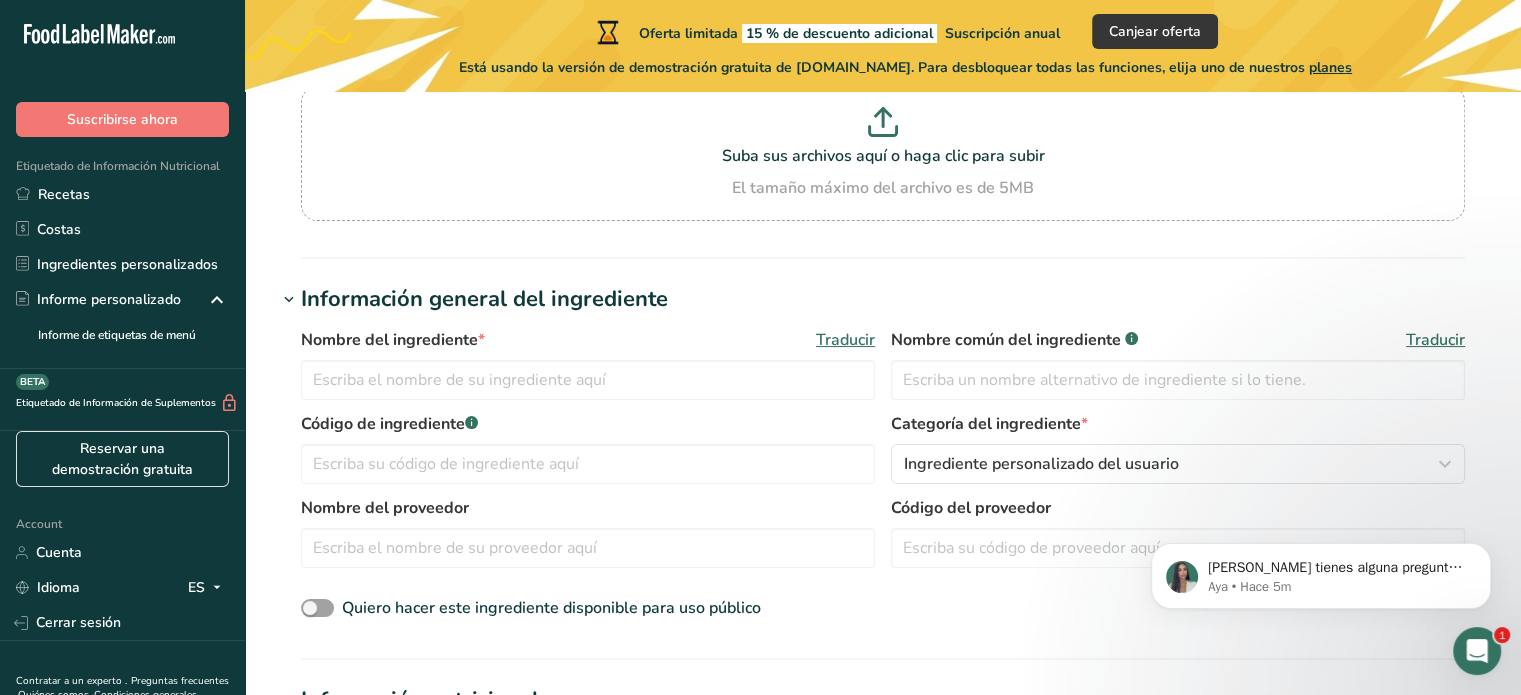 scroll, scrollTop: 208, scrollLeft: 0, axis: vertical 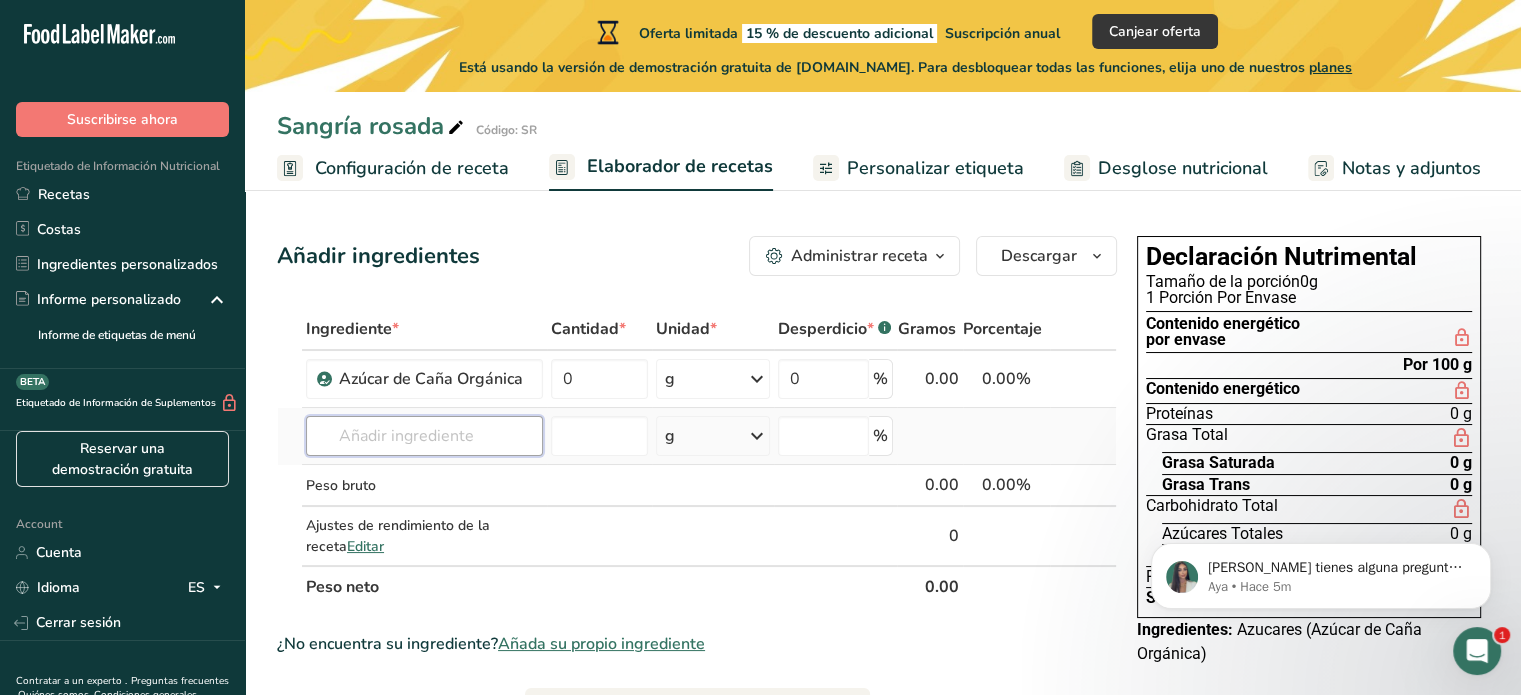 click at bounding box center [424, 436] 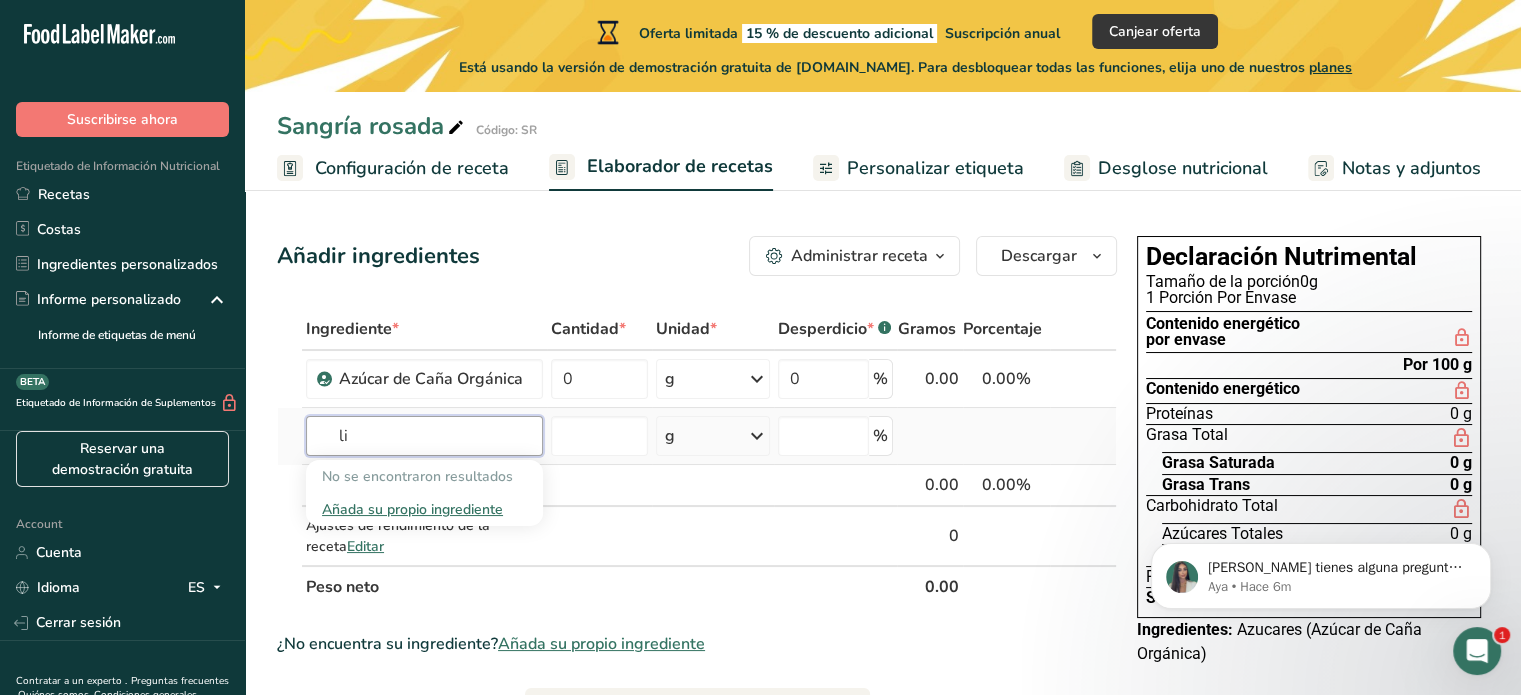 type on "l" 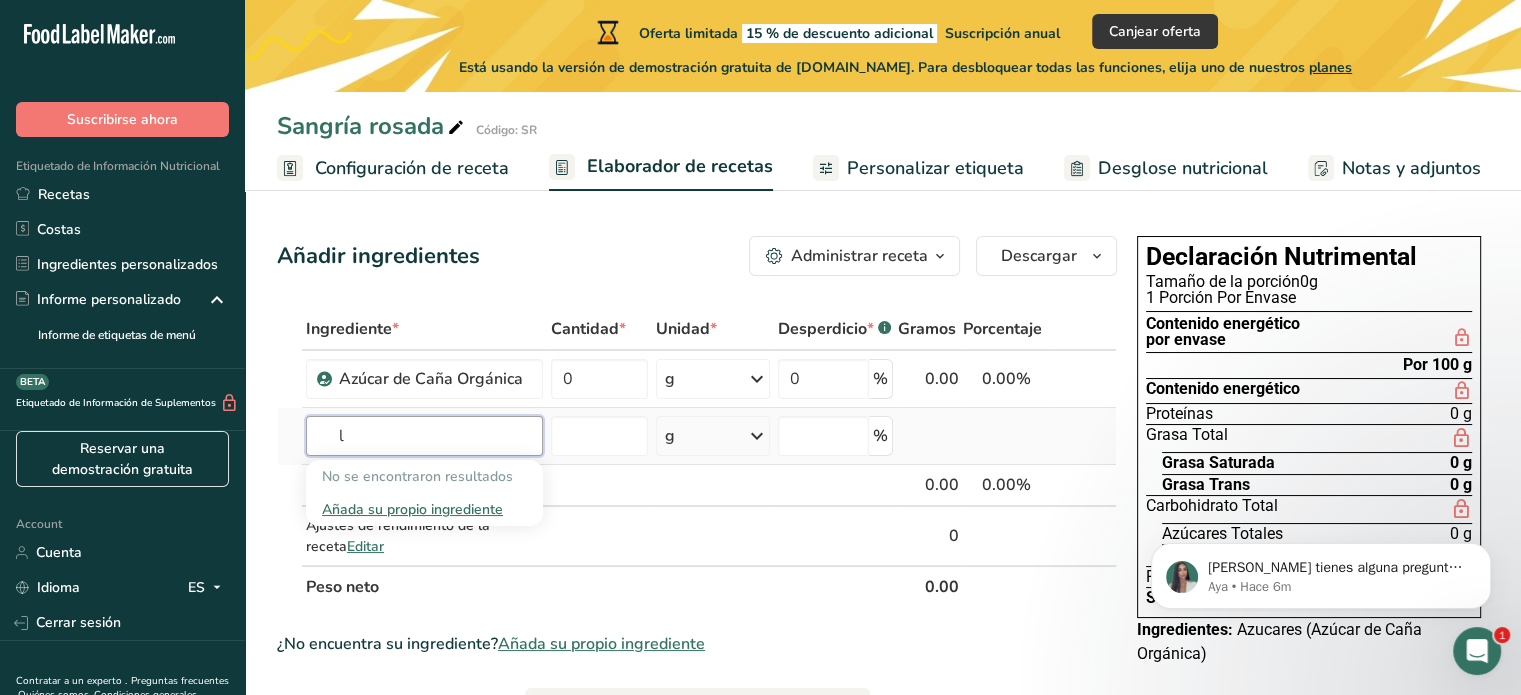 type 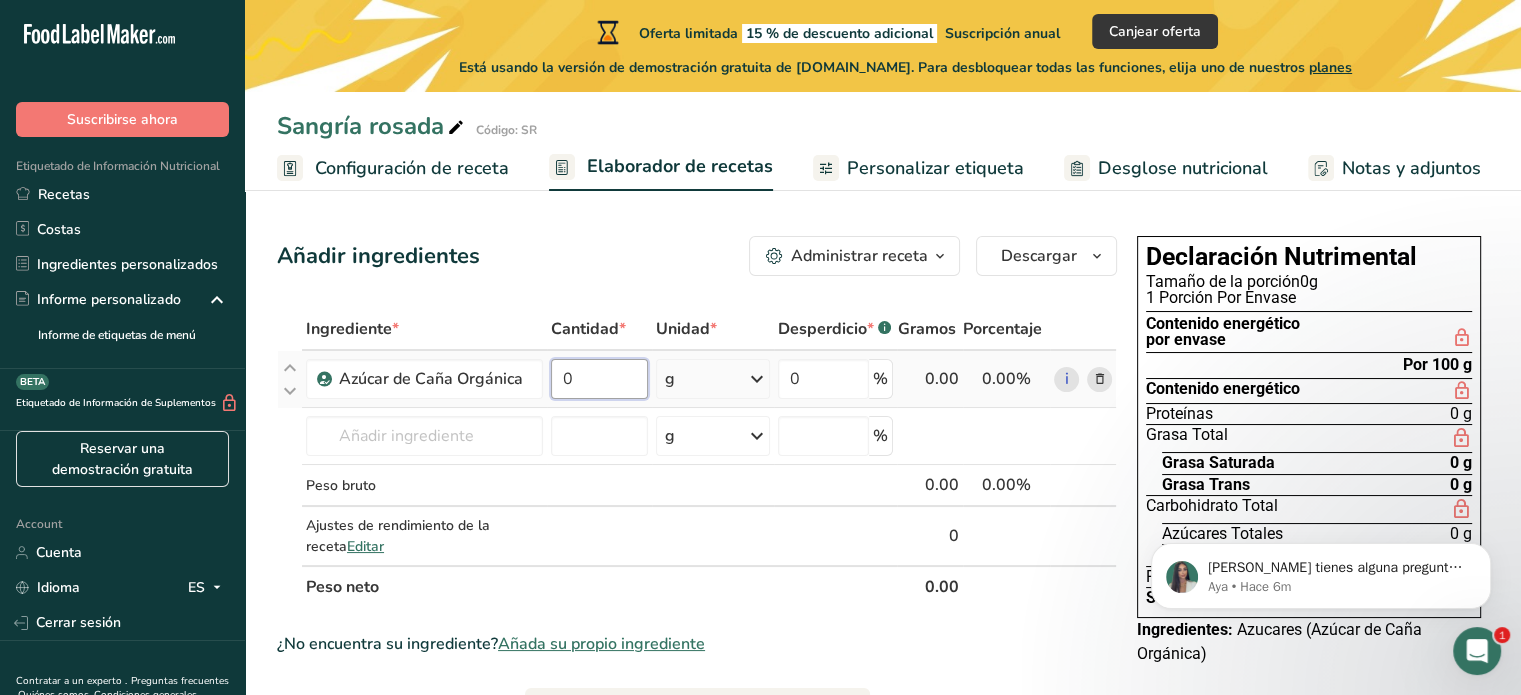 click on "0" at bounding box center [600, 379] 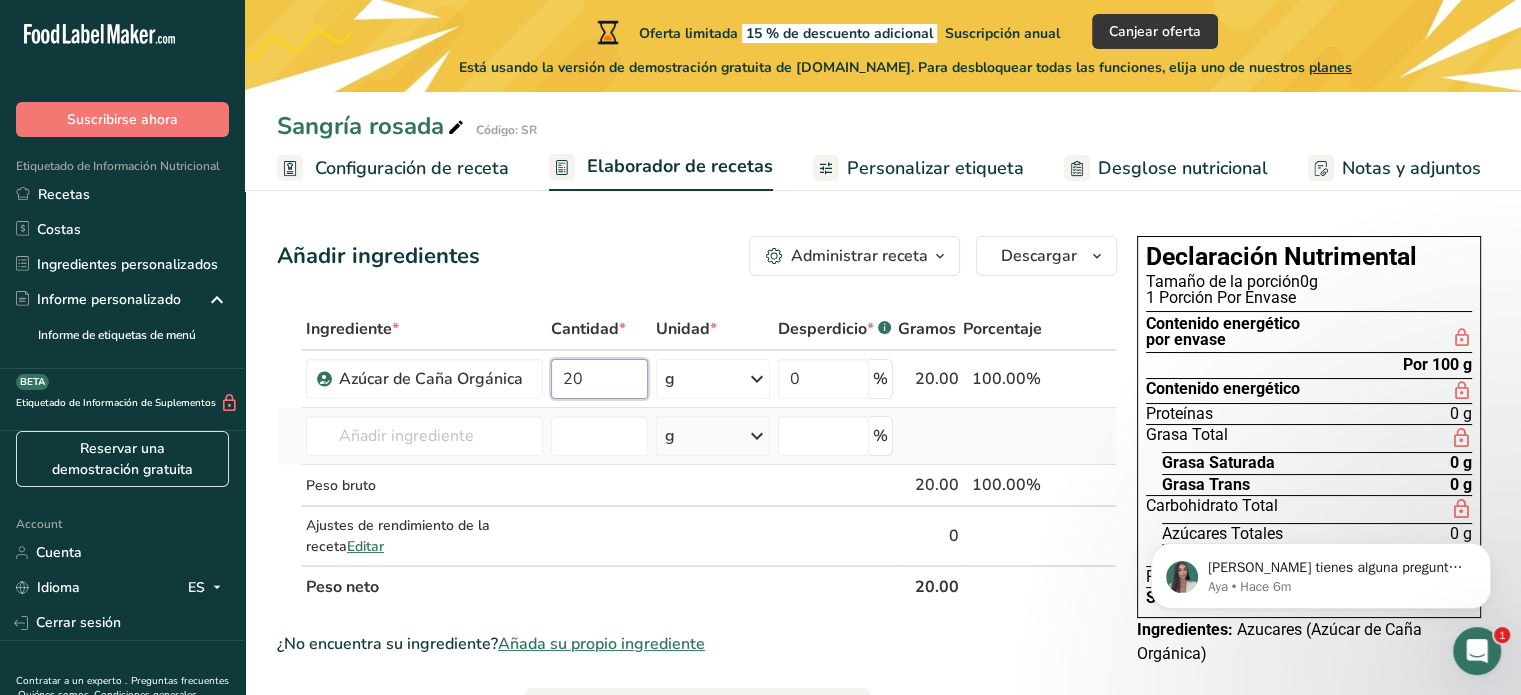 type on "20" 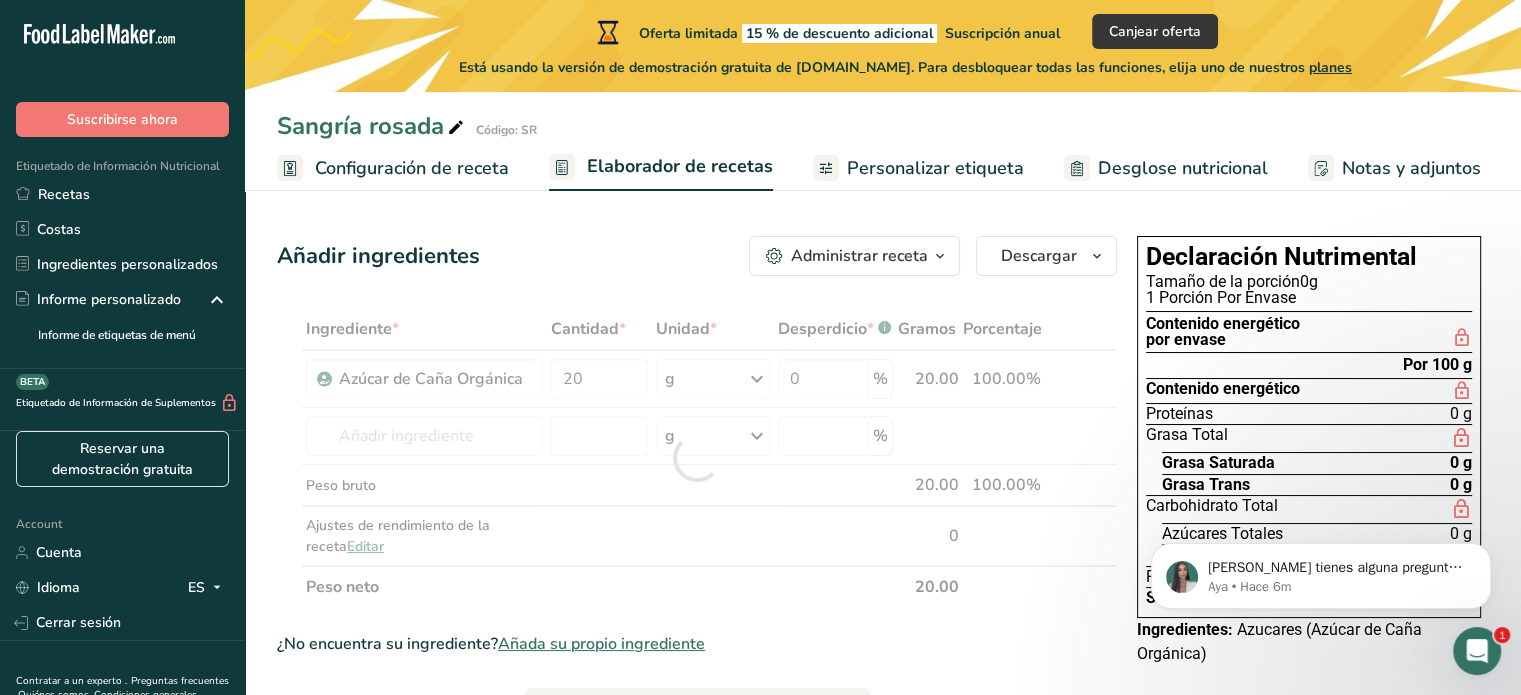 drag, startPoint x: 580, startPoint y: 459, endPoint x: 581, endPoint y: 434, distance: 25.019993 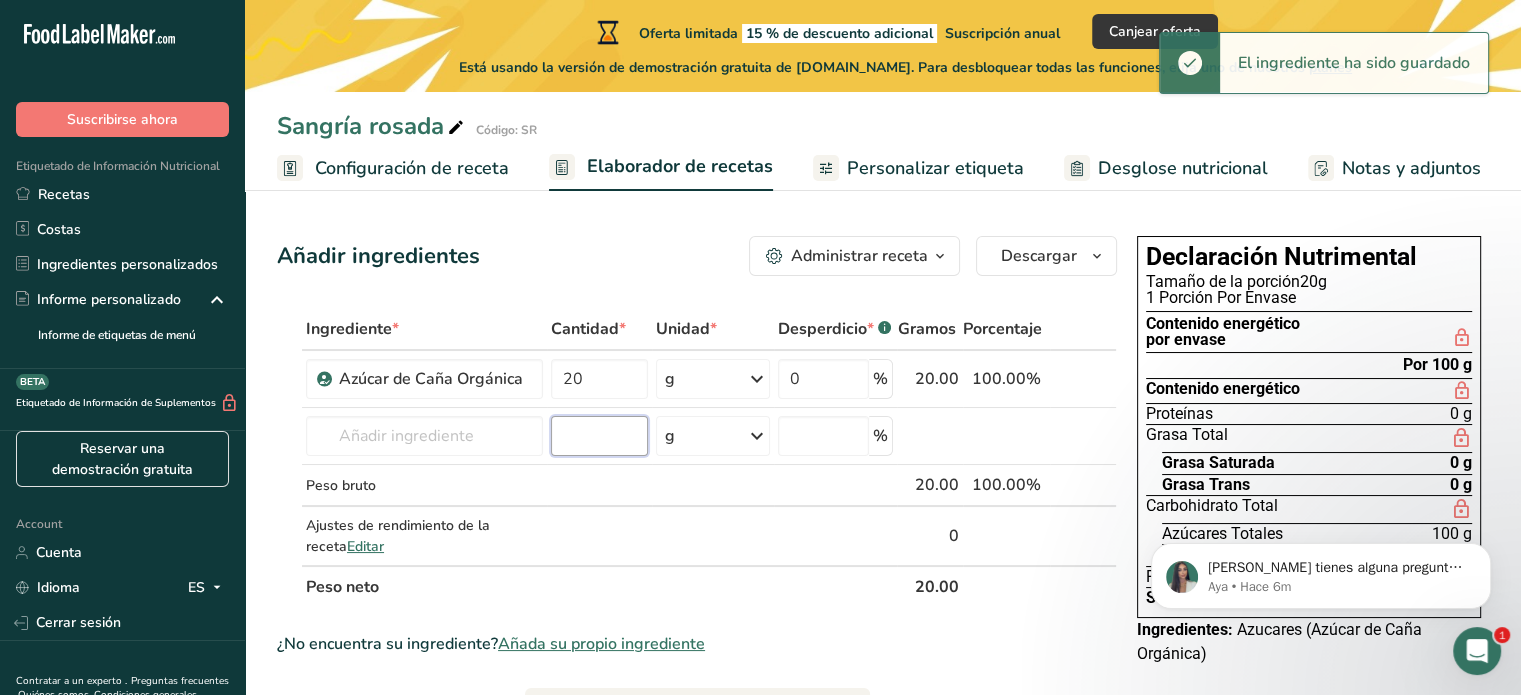 click at bounding box center [600, 436] 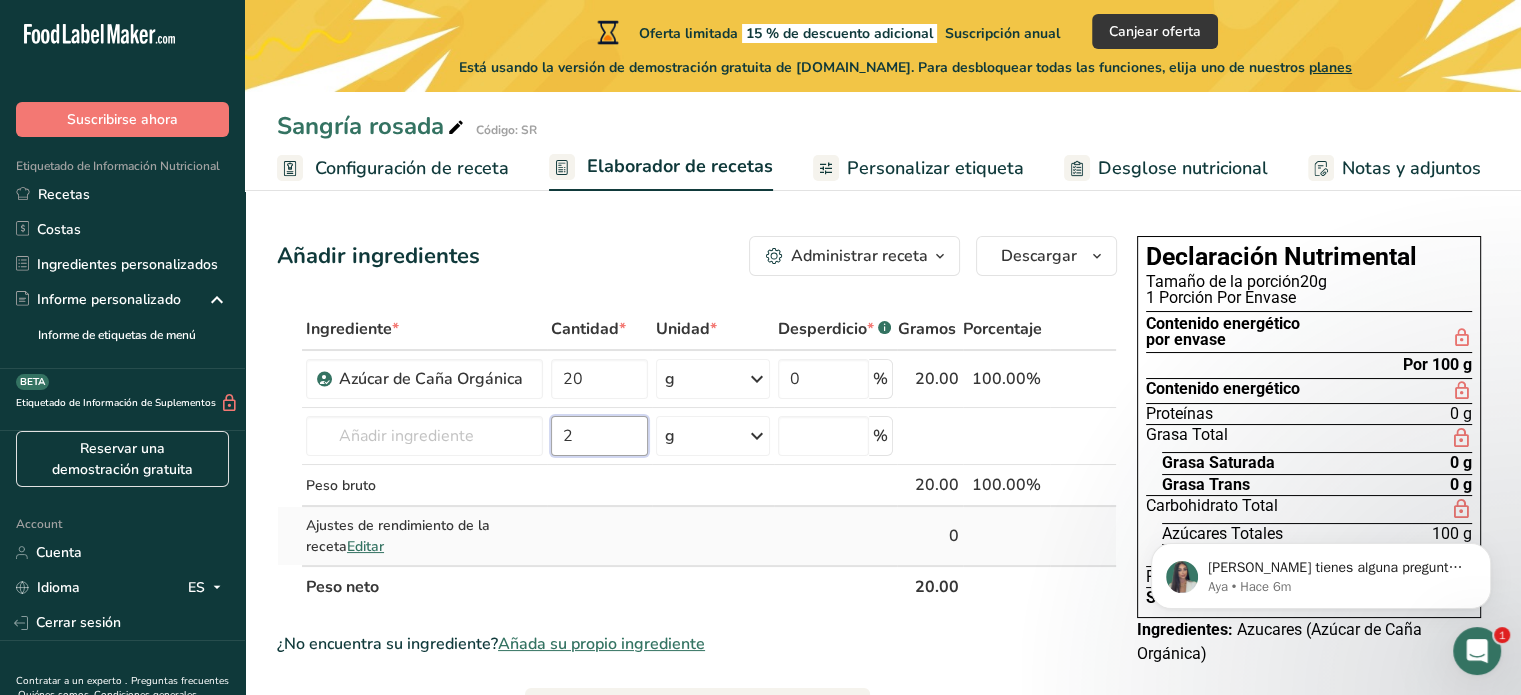 type on "2" 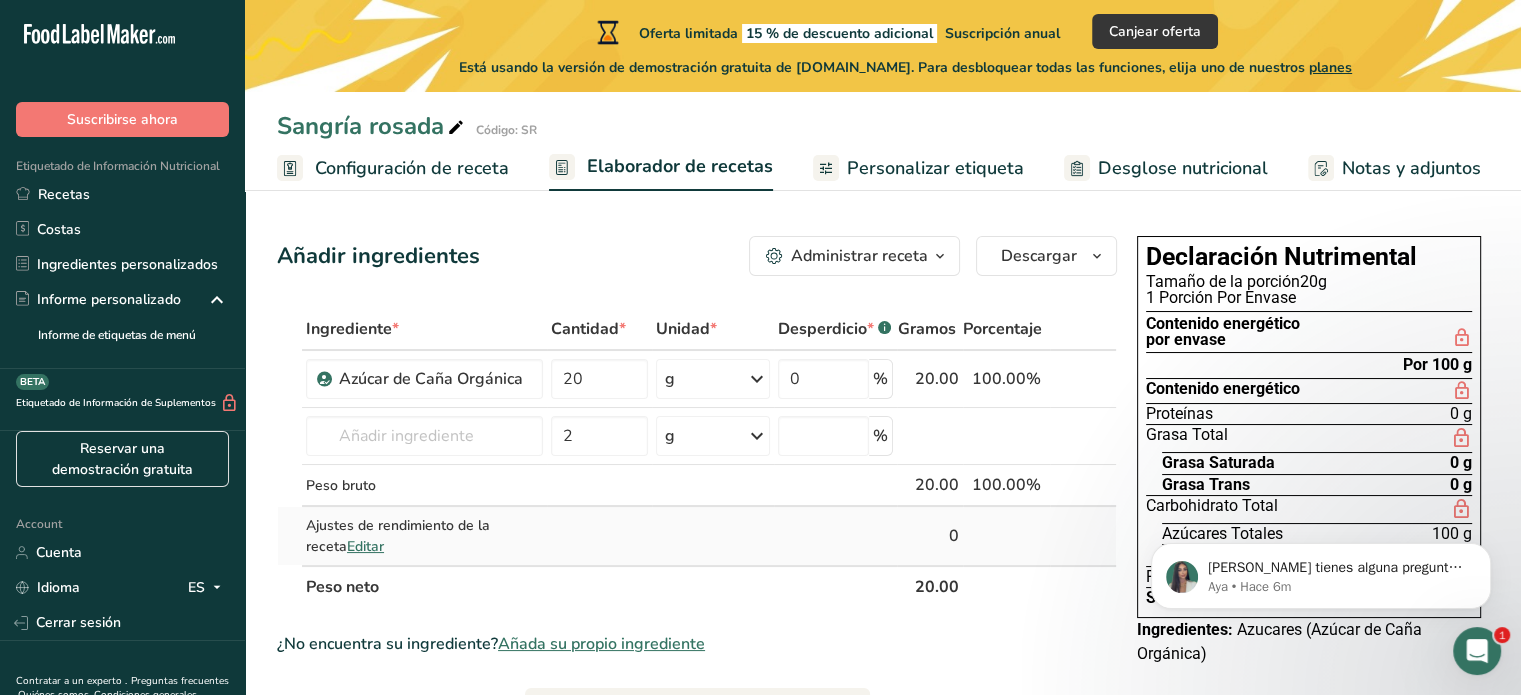 click at bounding box center [600, 536] 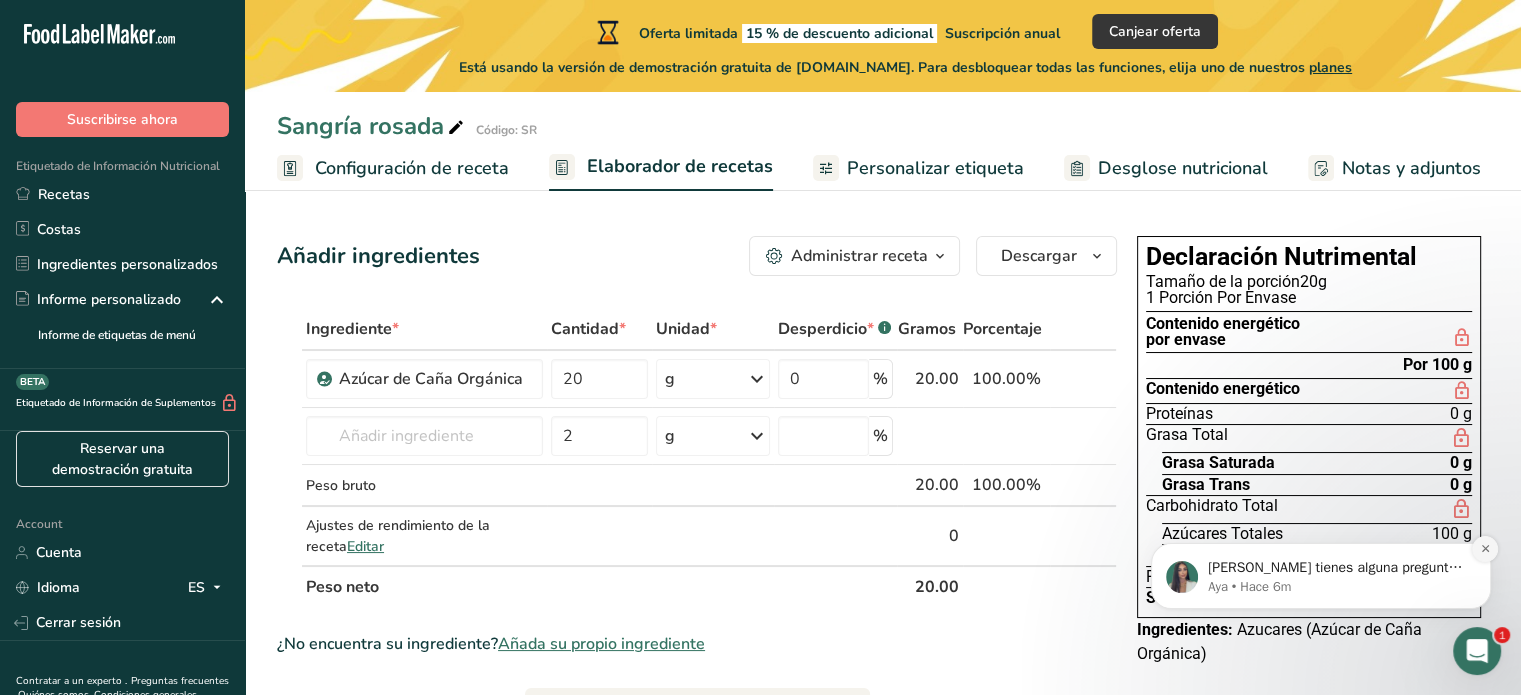 click 